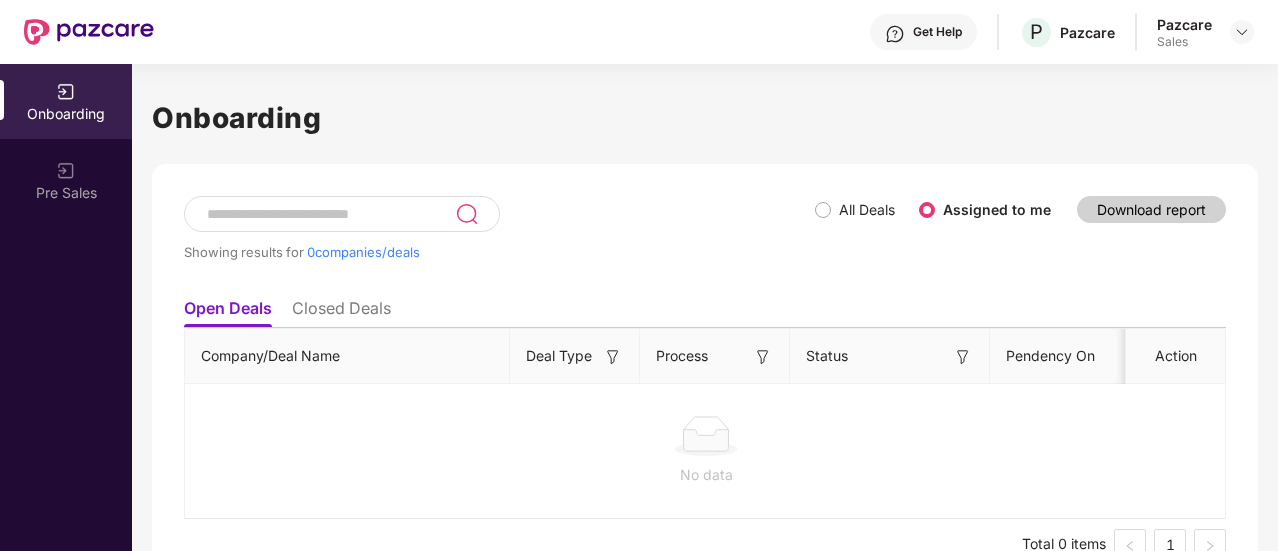scroll, scrollTop: 0, scrollLeft: 0, axis: both 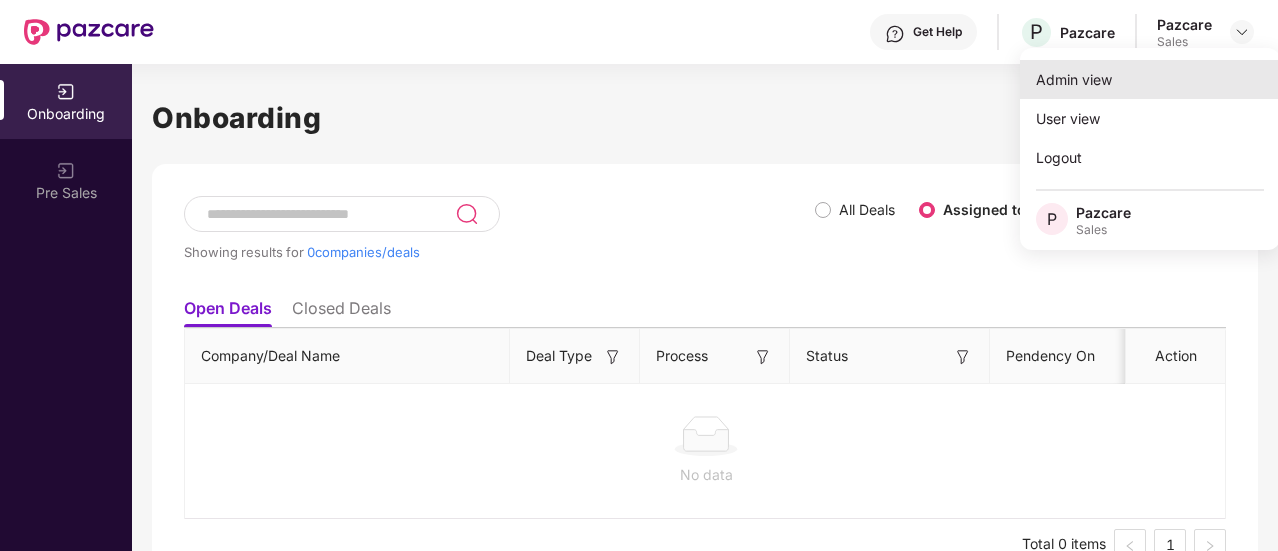 click on "Admin view" at bounding box center [1150, 79] 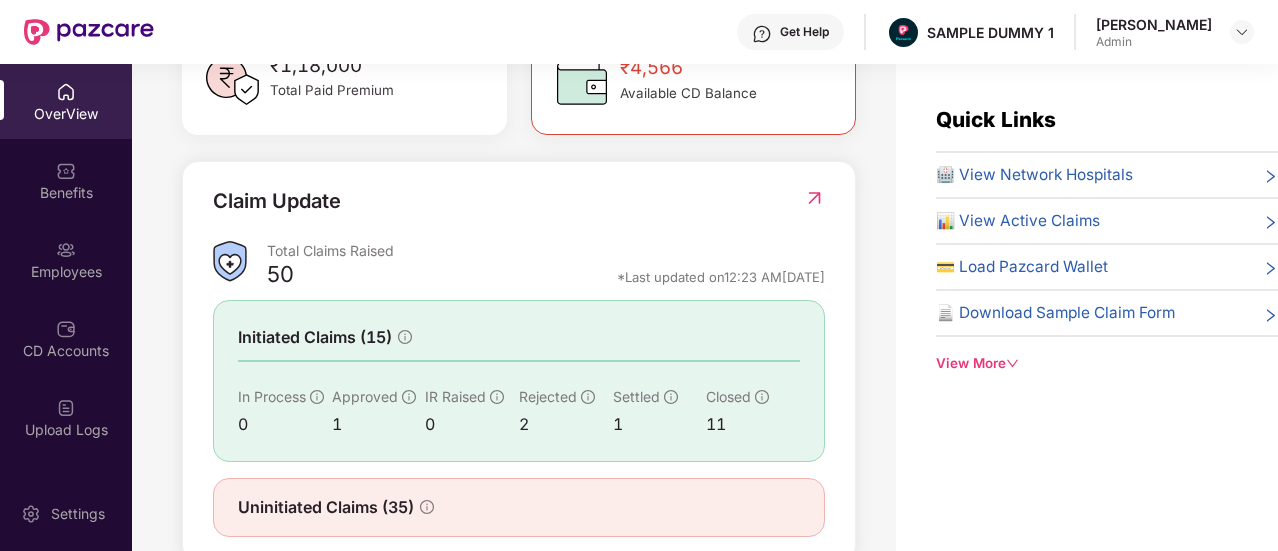 scroll, scrollTop: 628, scrollLeft: 0, axis: vertical 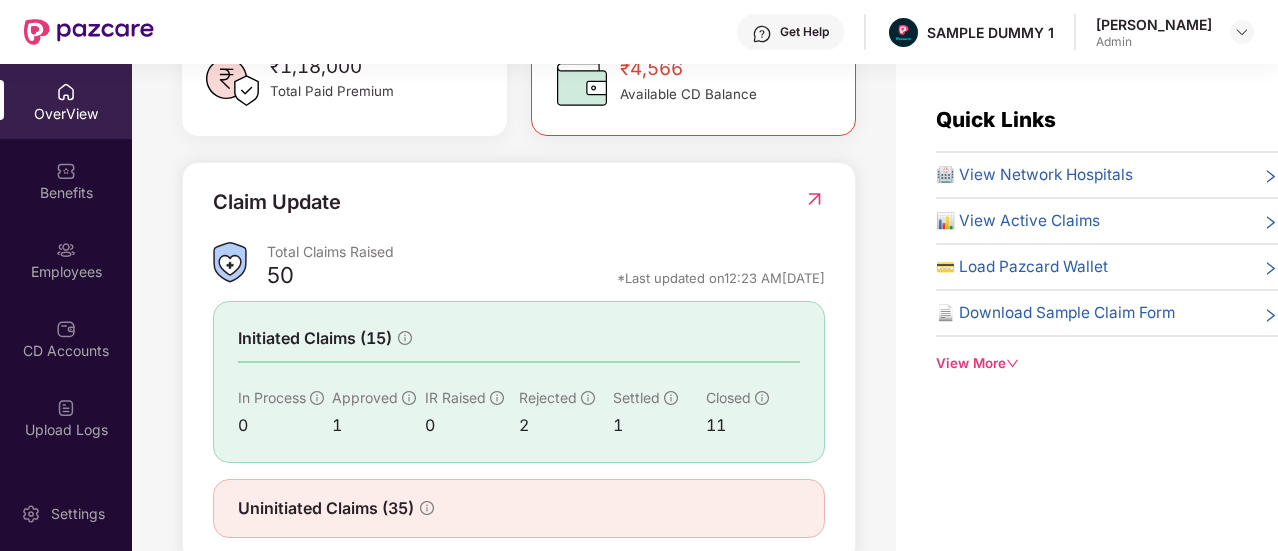 click on "View More" at bounding box center (1107, 363) 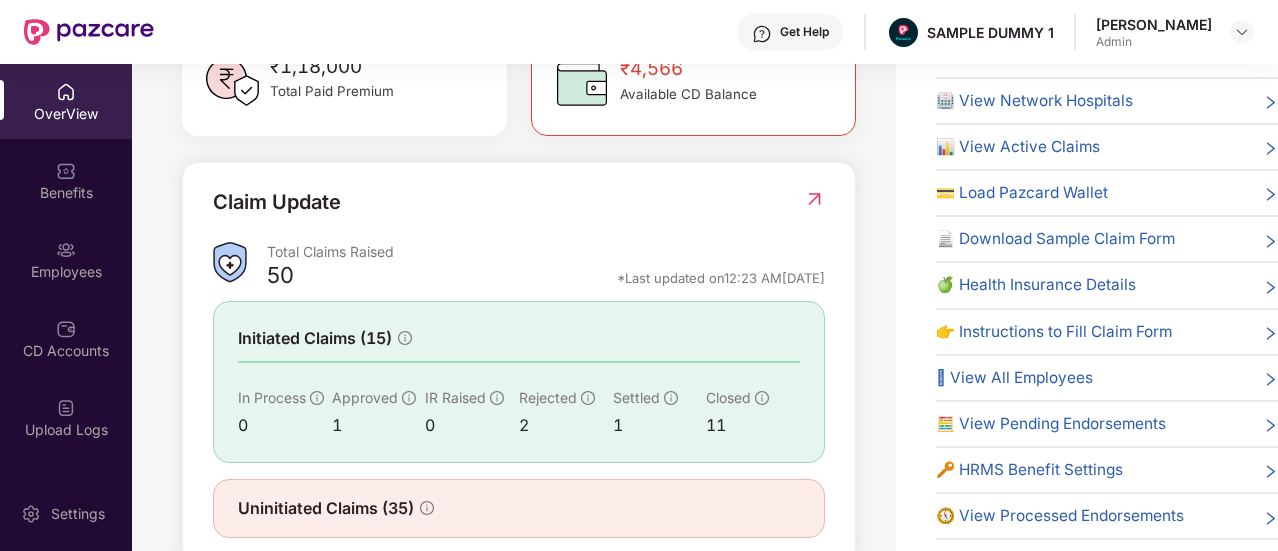 scroll, scrollTop: 0, scrollLeft: 0, axis: both 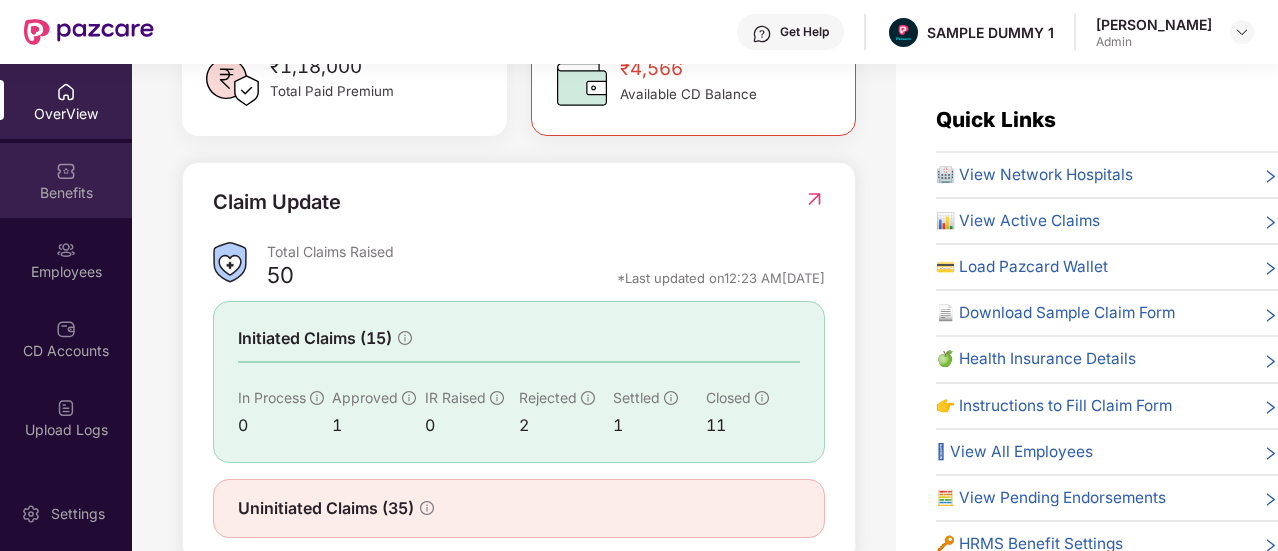 click at bounding box center (66, 171) 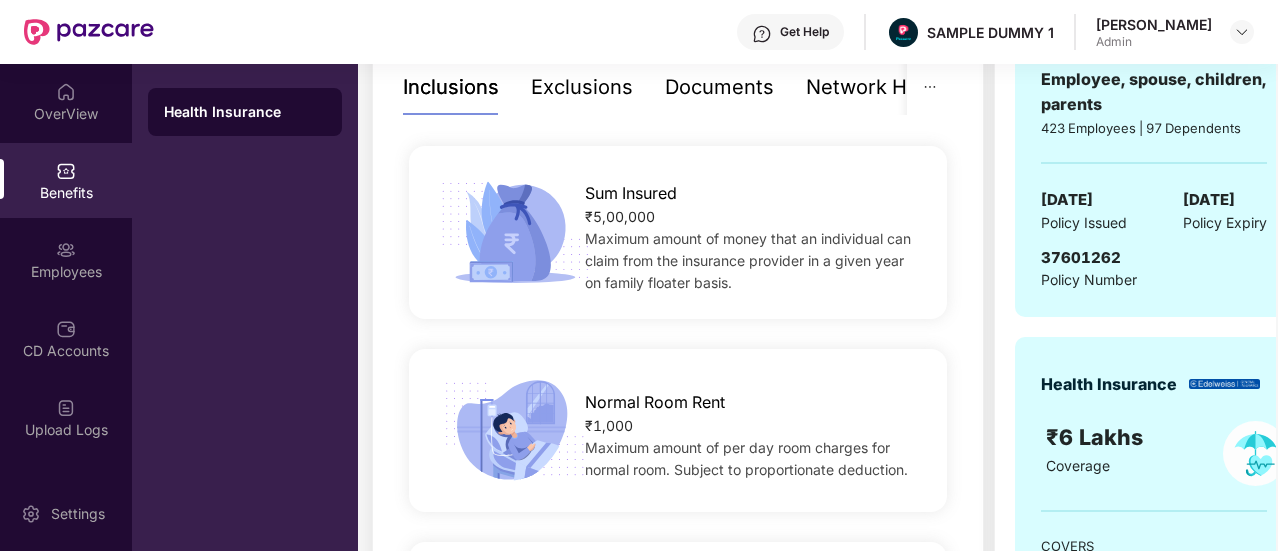 scroll, scrollTop: 379, scrollLeft: 0, axis: vertical 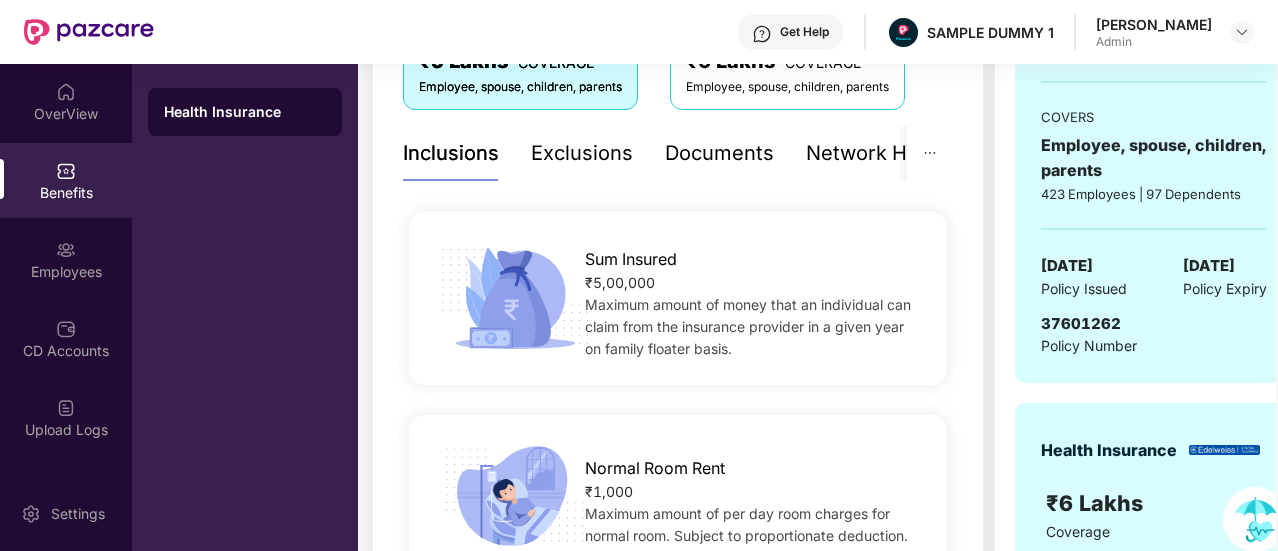click on "Exclusions" at bounding box center (582, 153) 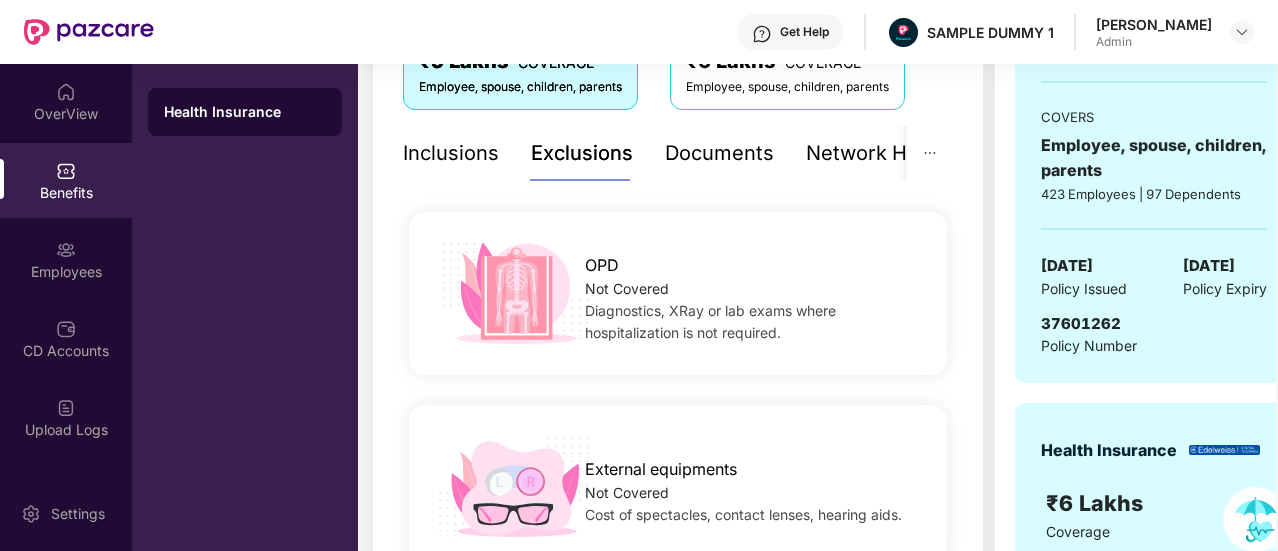 click on "Documents" at bounding box center (719, 153) 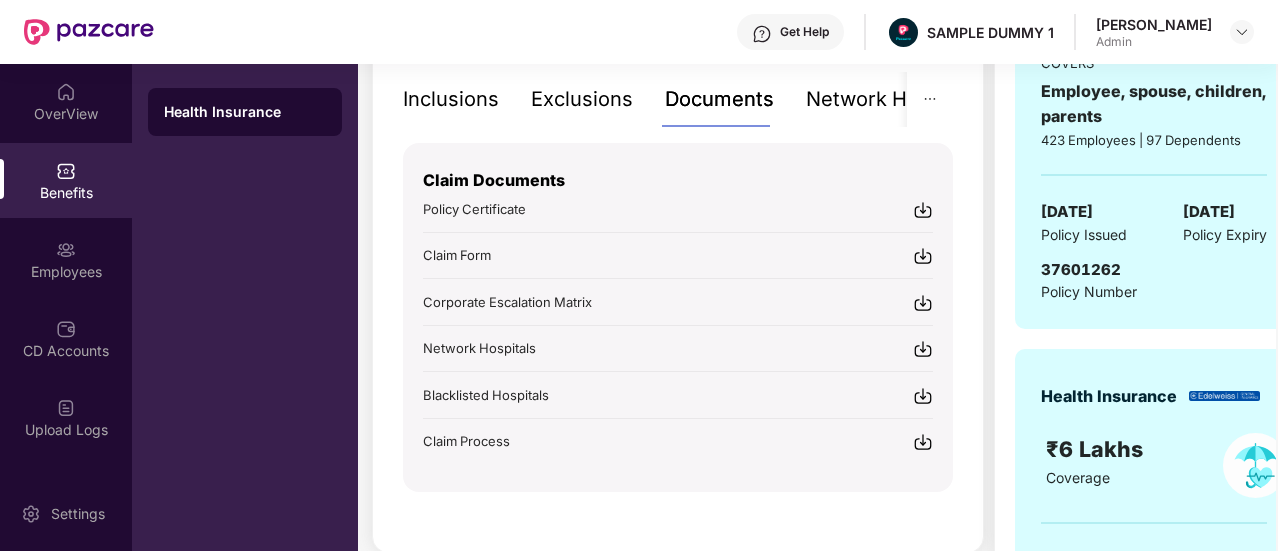 scroll, scrollTop: 434, scrollLeft: 0, axis: vertical 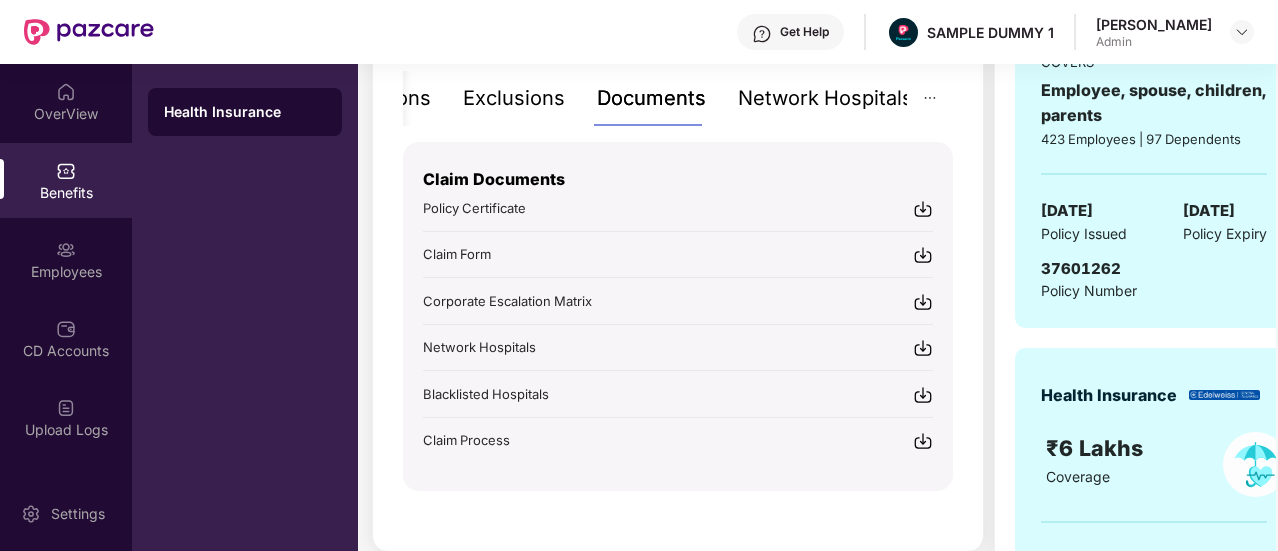 click on "Network Hospitals" at bounding box center [825, 98] 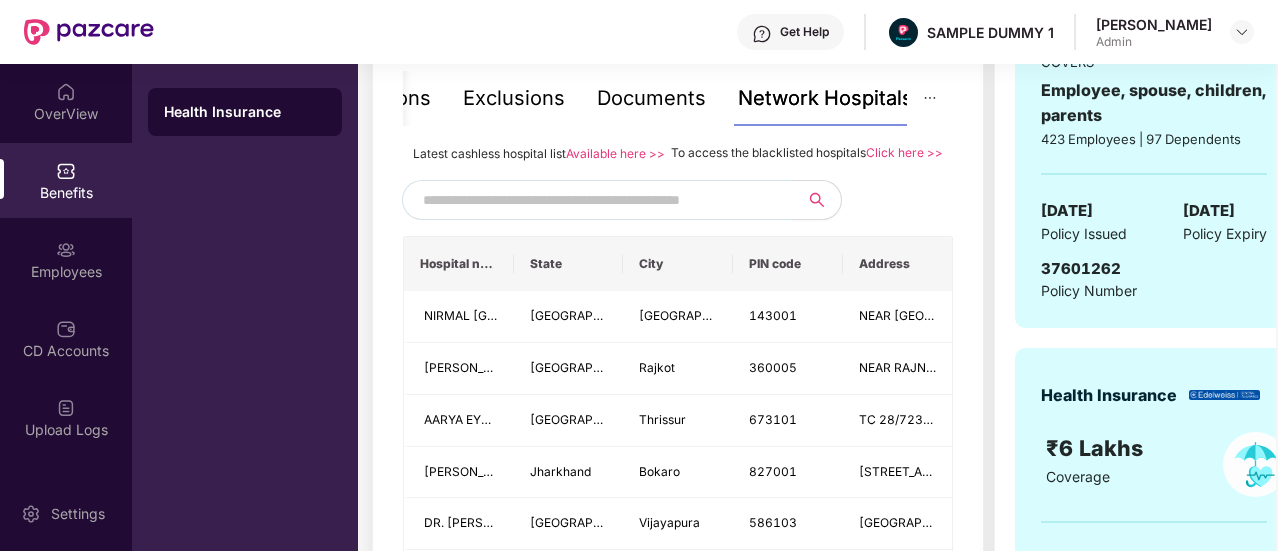 click at bounding box center (594, 200) 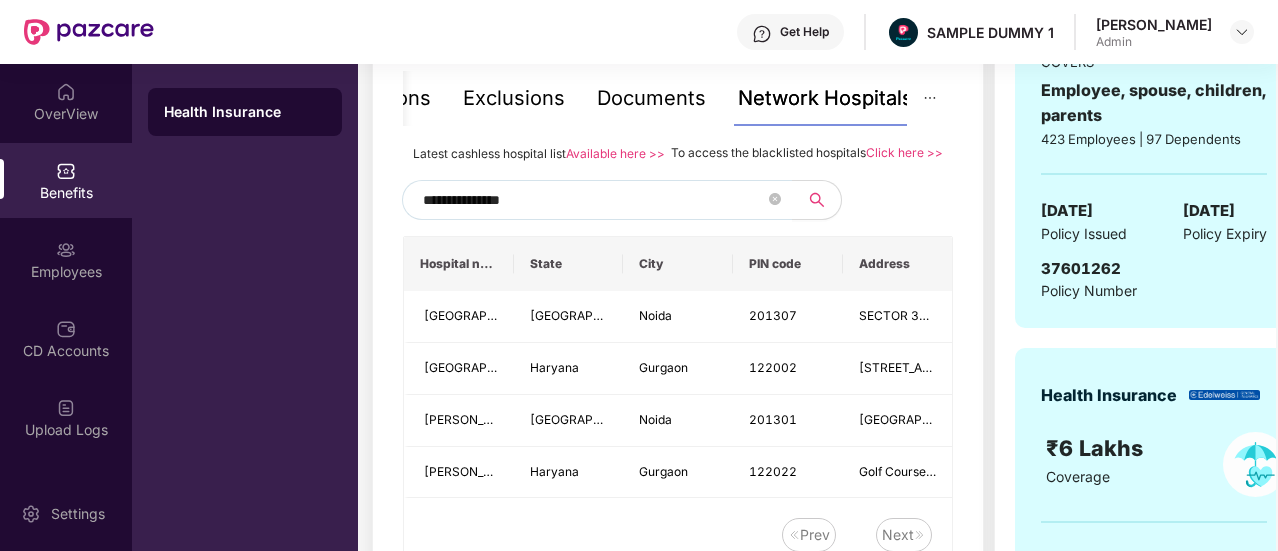 type on "**********" 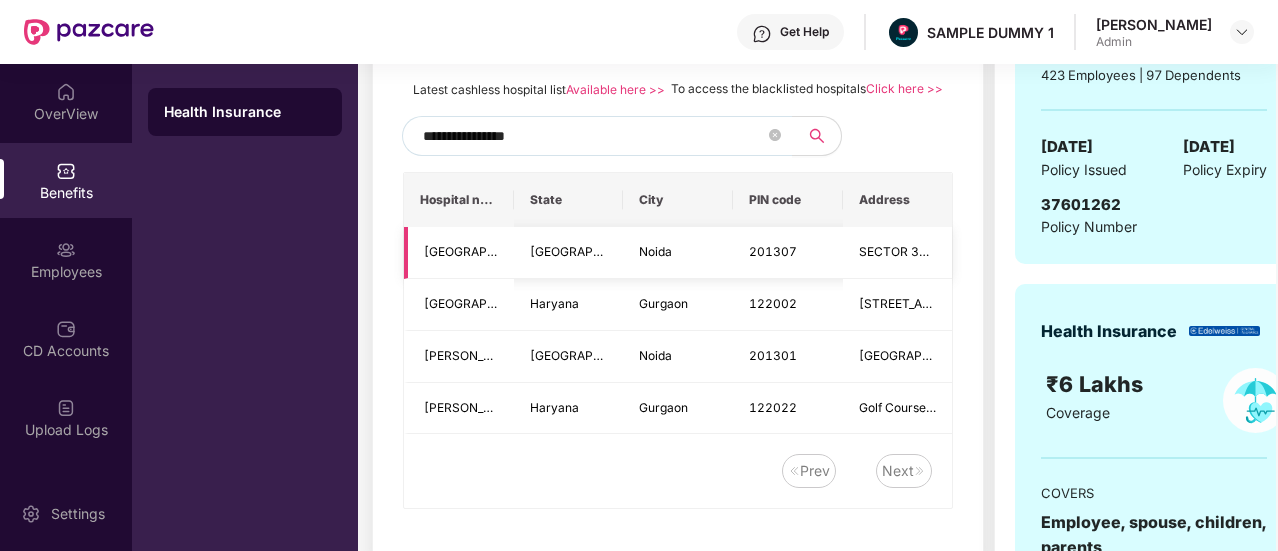 scroll, scrollTop: 514, scrollLeft: 0, axis: vertical 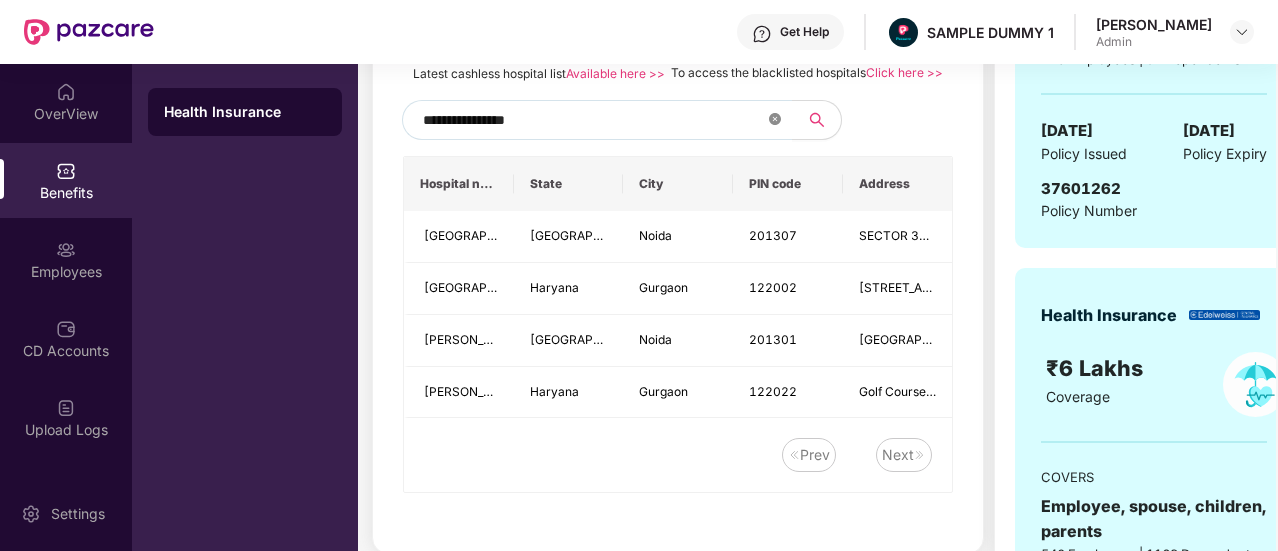 click 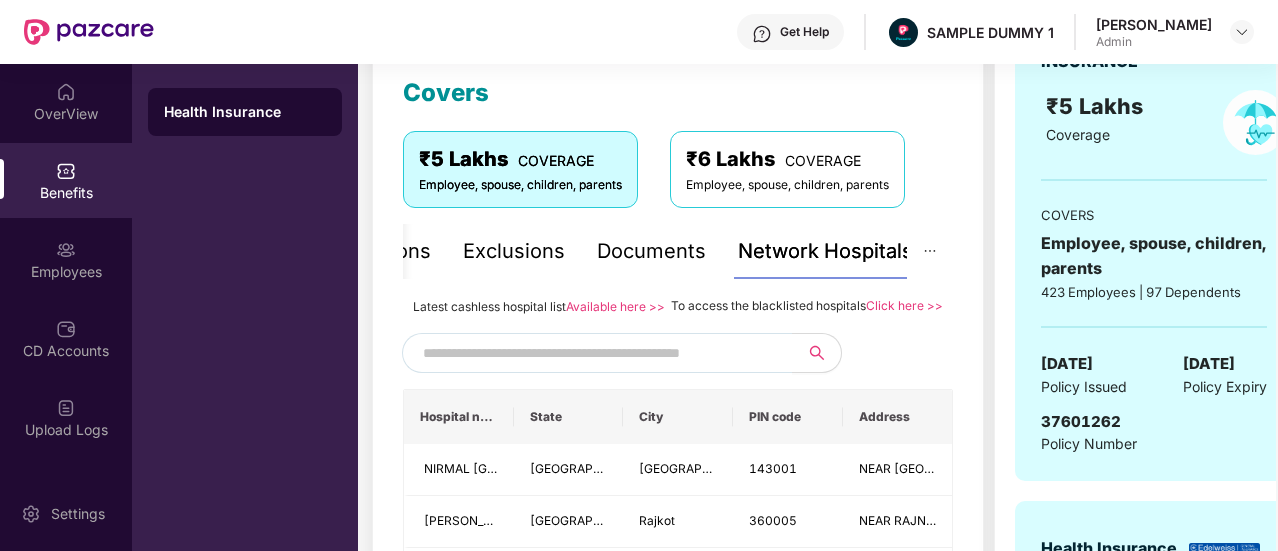 scroll, scrollTop: 263, scrollLeft: 0, axis: vertical 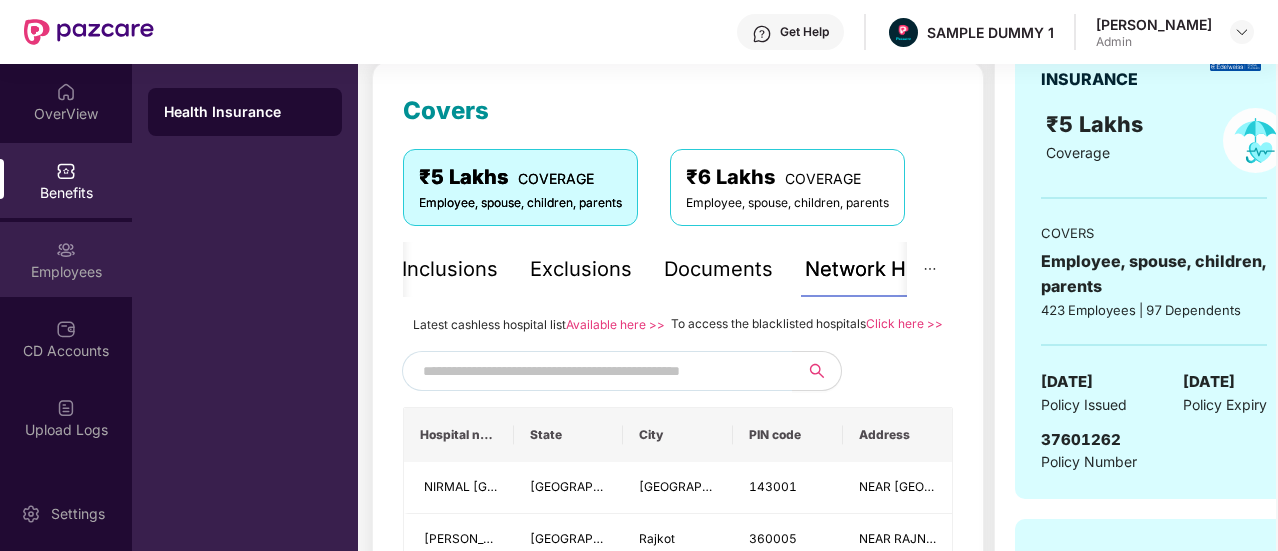 click on "Employees" at bounding box center [66, 272] 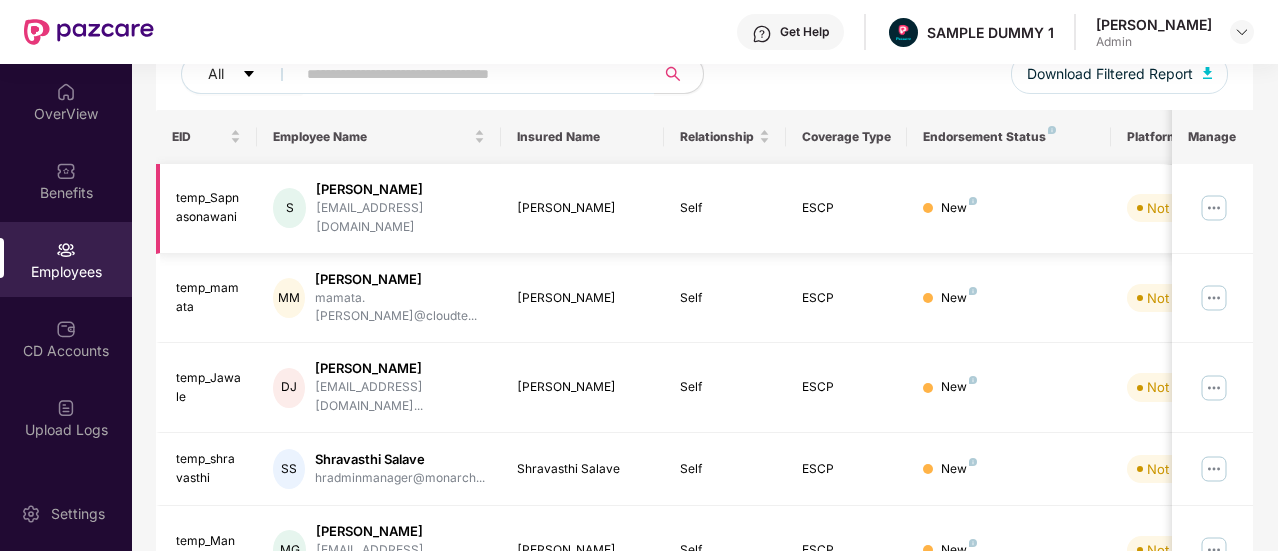 scroll, scrollTop: 0, scrollLeft: 0, axis: both 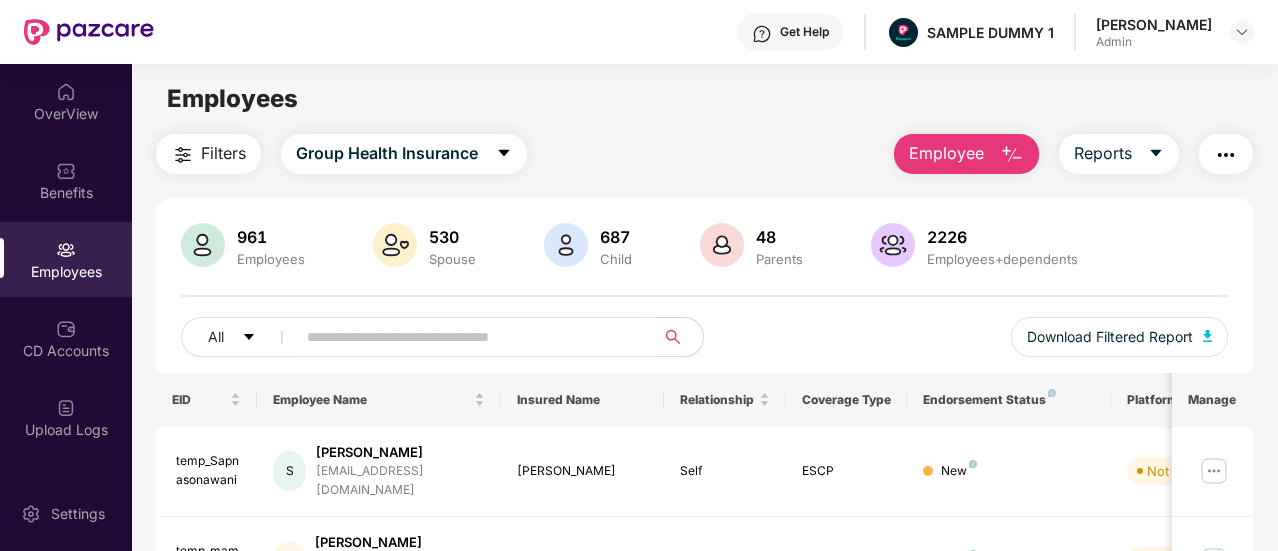 click on "Employee" at bounding box center (946, 153) 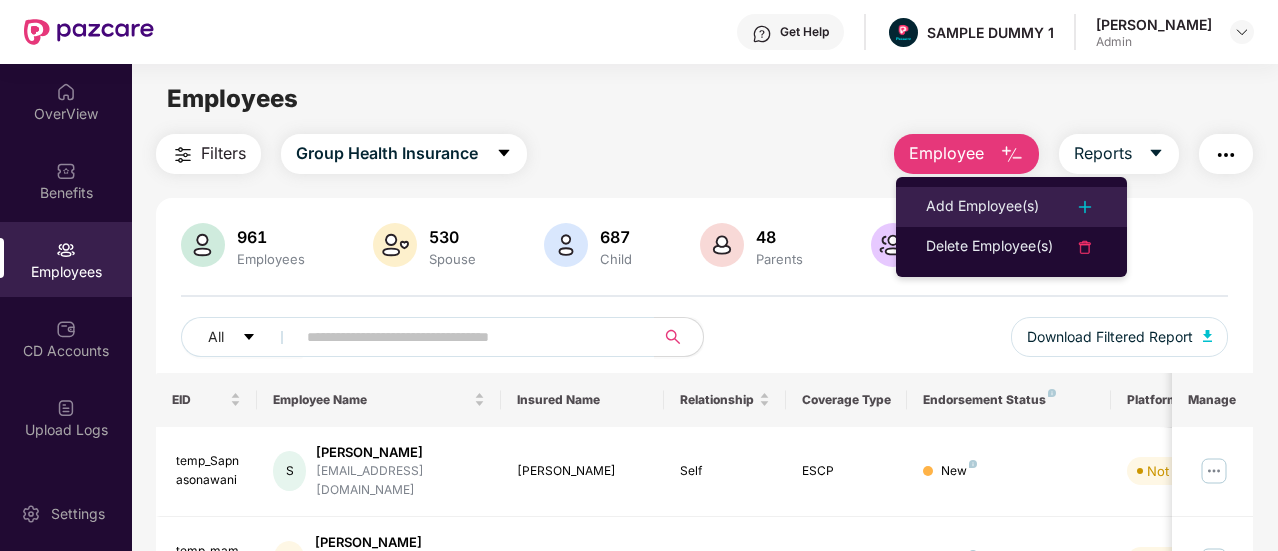 click on "Add Employee(s)" at bounding box center (982, 207) 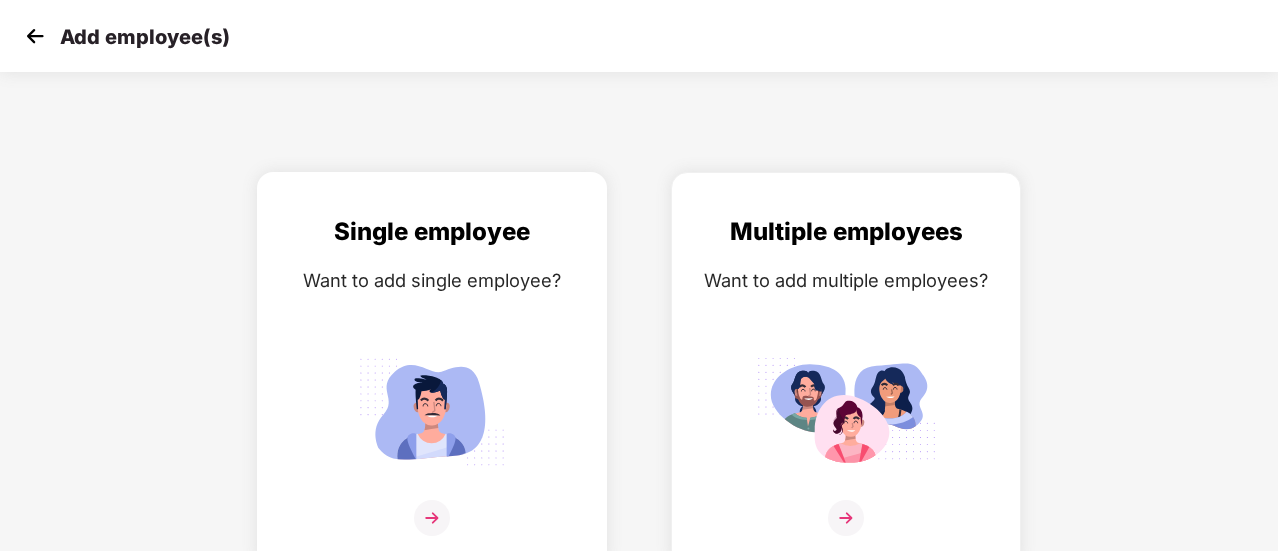 click at bounding box center [432, 411] 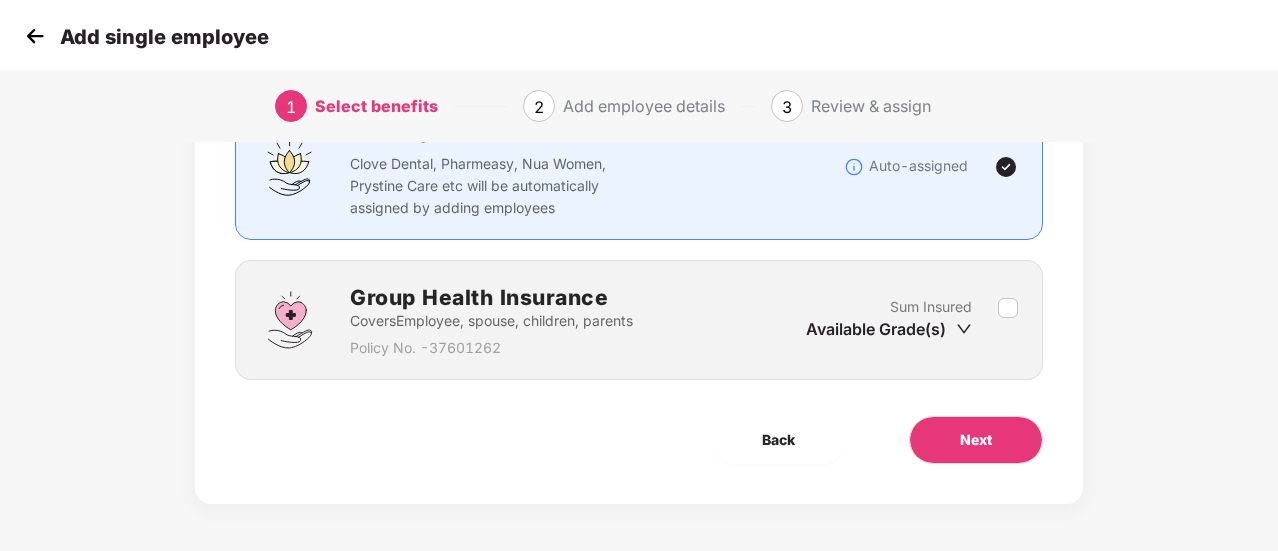 scroll, scrollTop: 186, scrollLeft: 0, axis: vertical 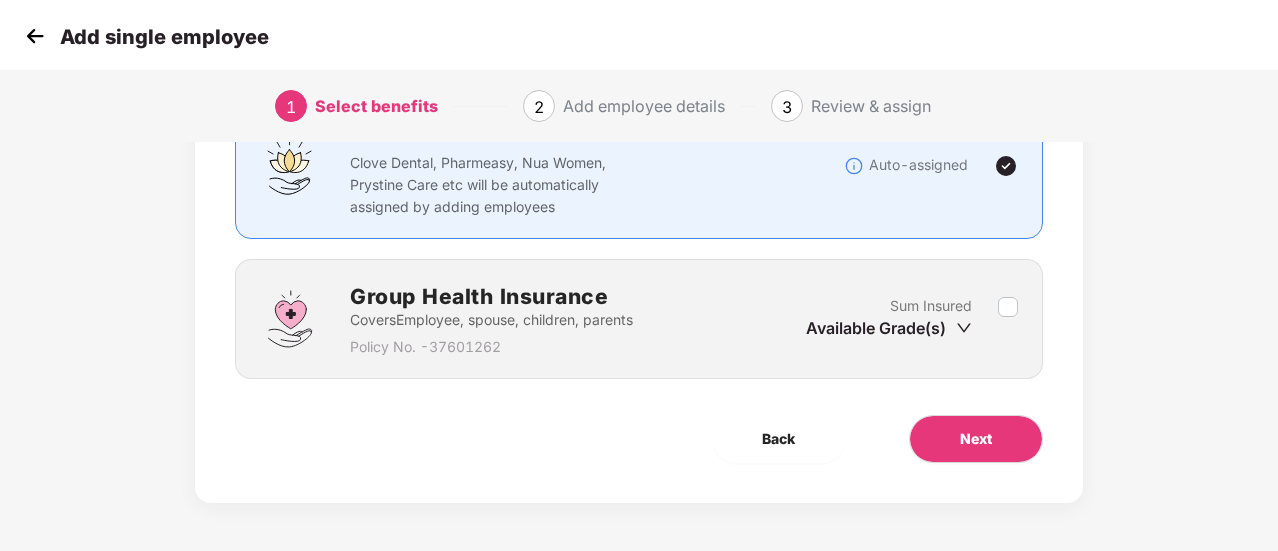 click on "Available Grade(s)" at bounding box center [889, 328] 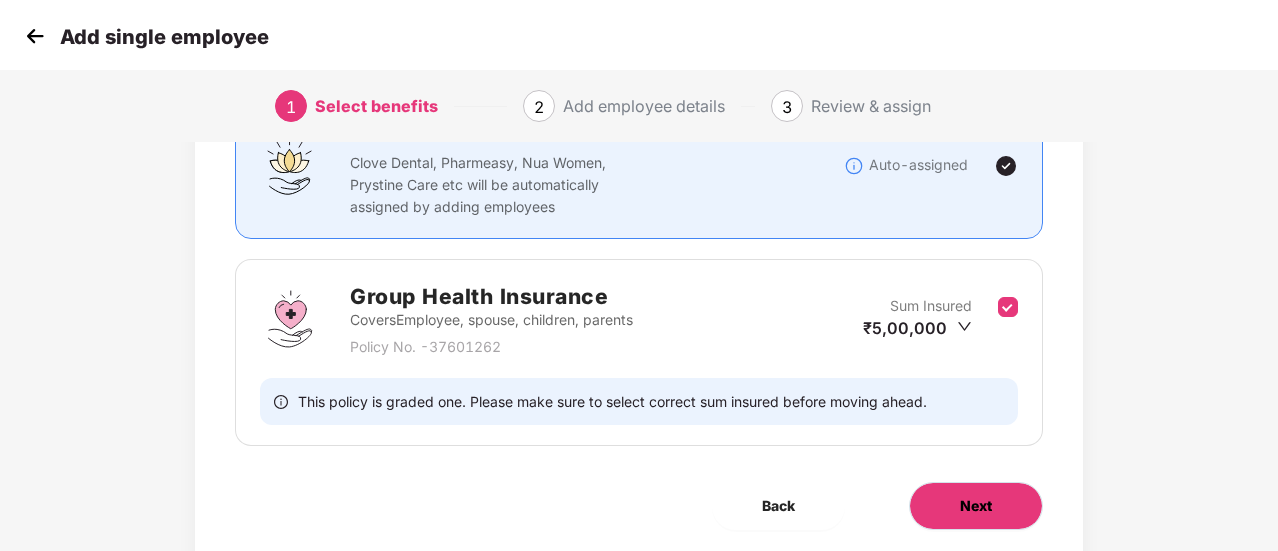 click on "Next" at bounding box center [976, 506] 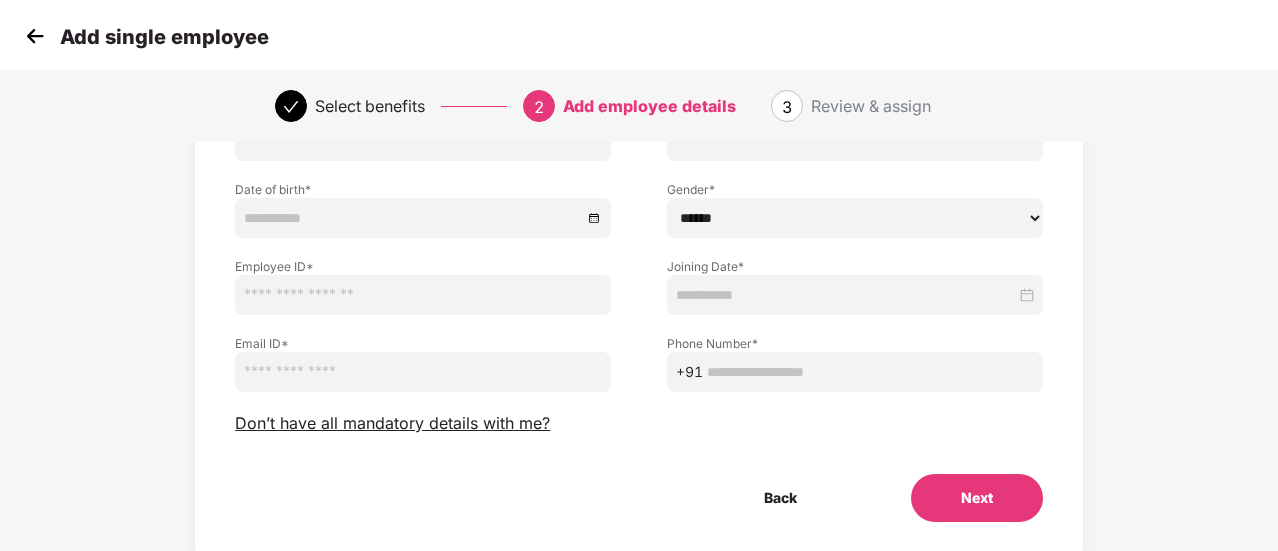 scroll, scrollTop: 223, scrollLeft: 0, axis: vertical 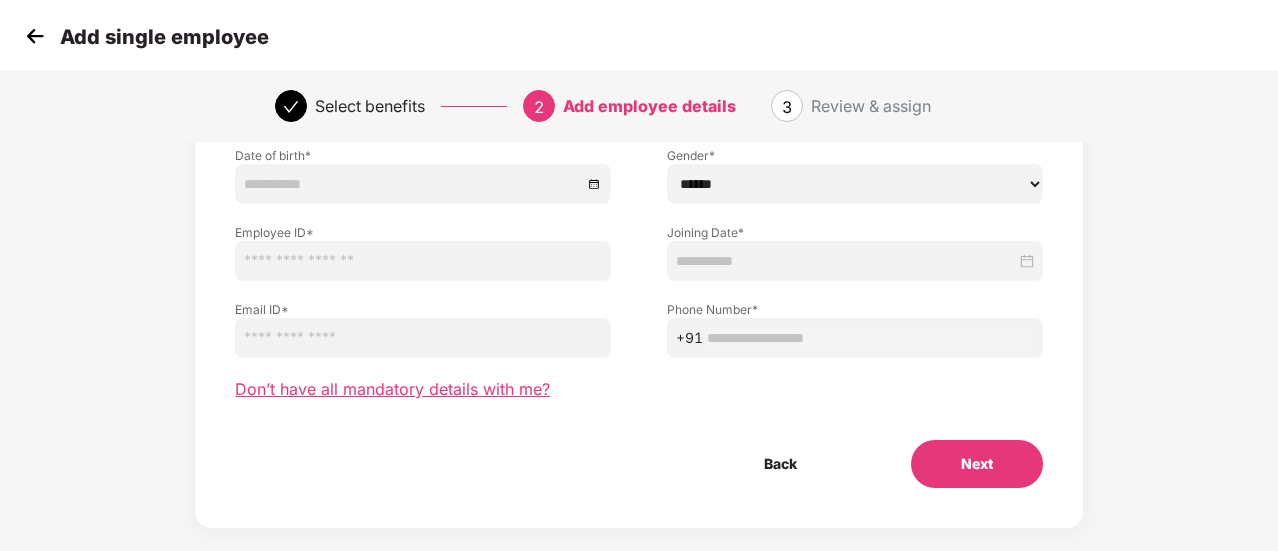 click on "Don’t have all mandatory details with me?" at bounding box center [392, 389] 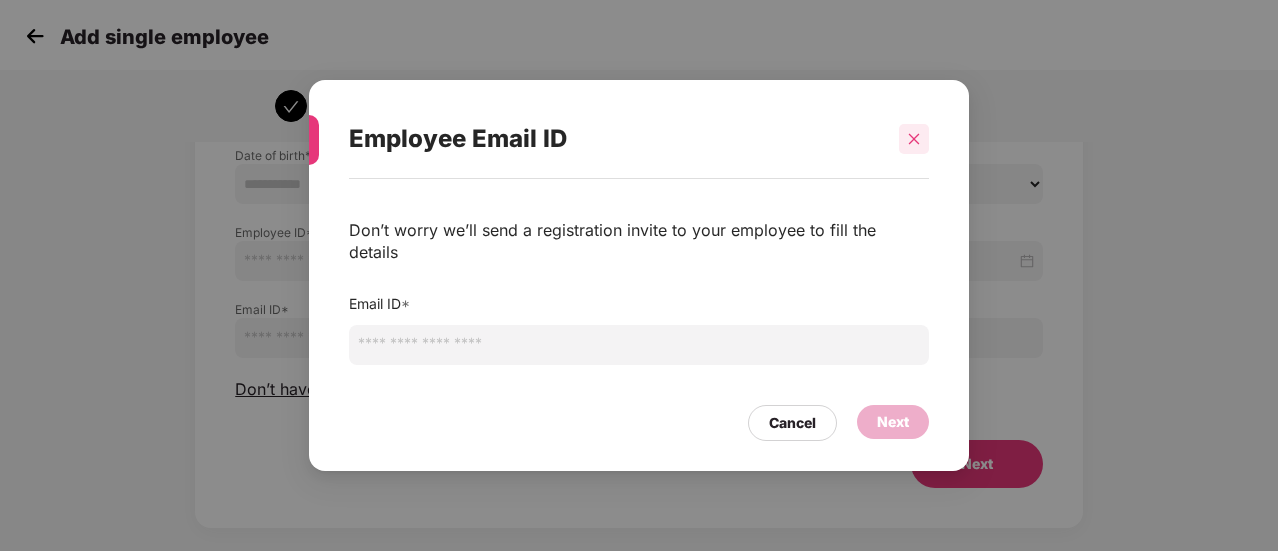 click at bounding box center (914, 139) 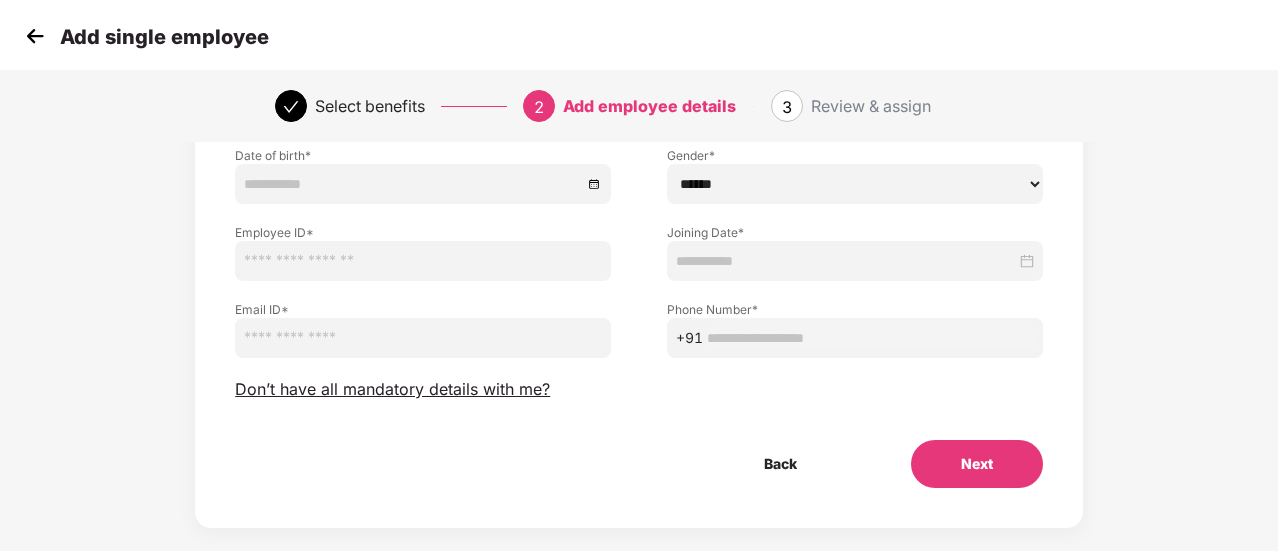 click at bounding box center (35, 36) 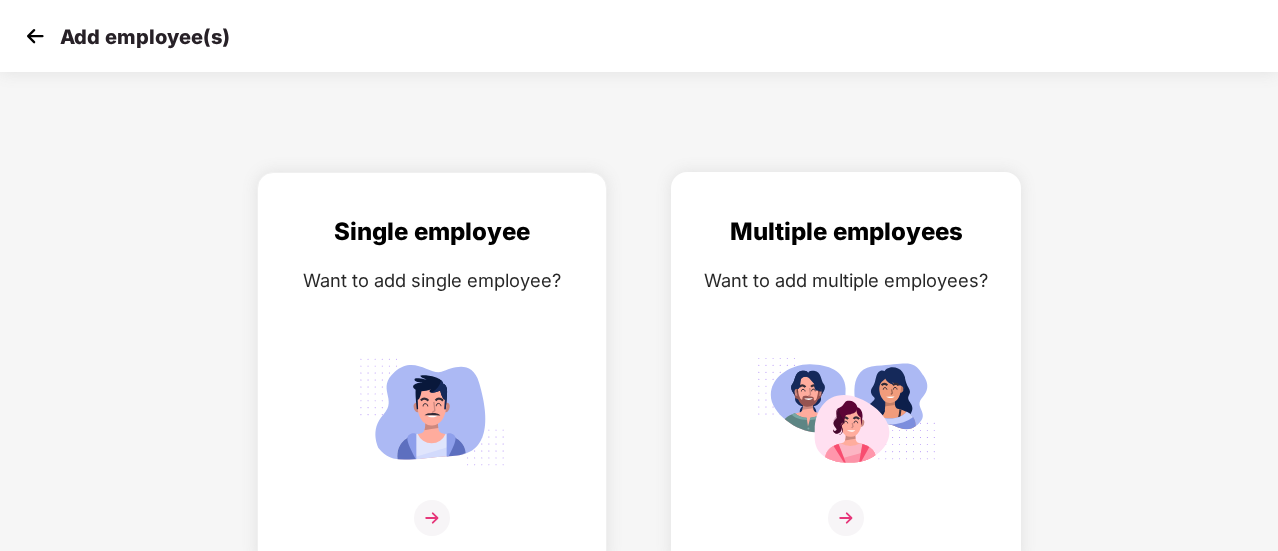 click at bounding box center [846, 411] 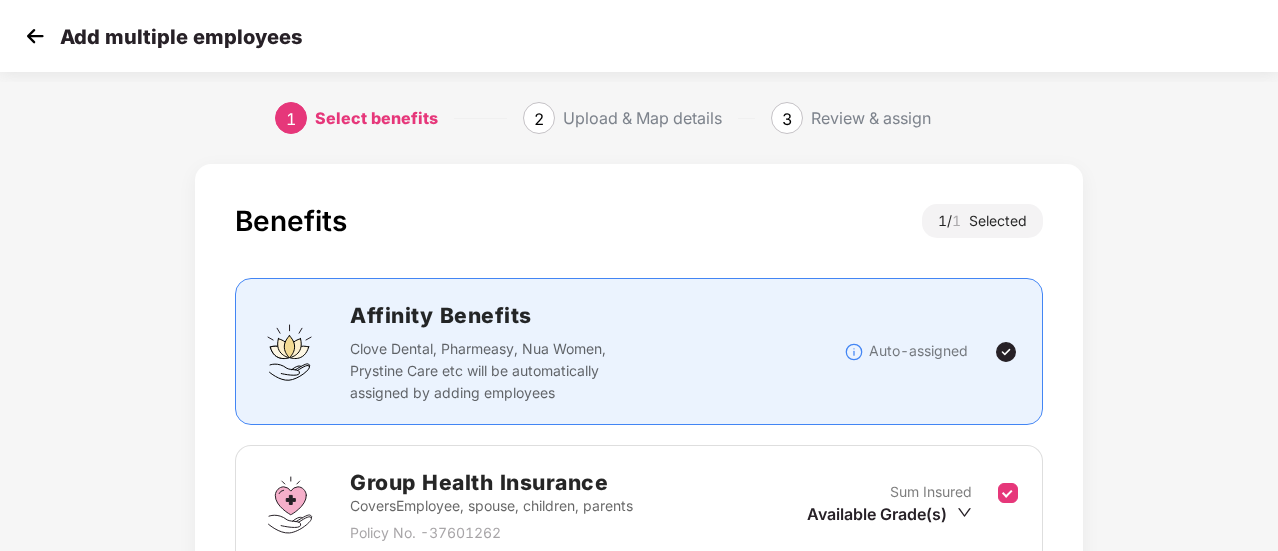 scroll, scrollTop: 253, scrollLeft: 0, axis: vertical 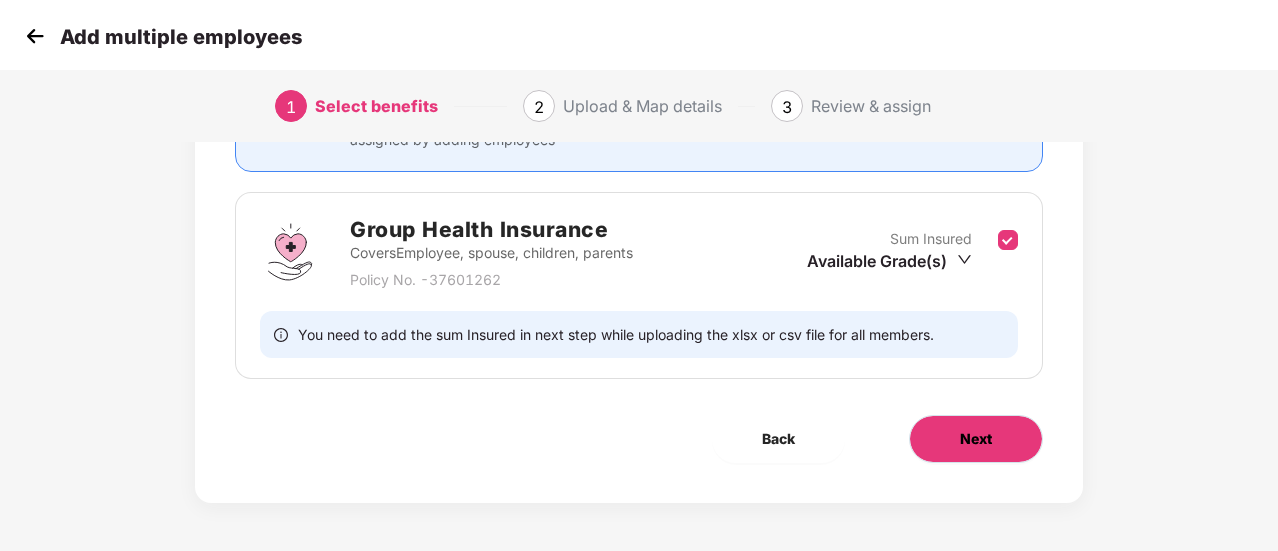 click on "Next" at bounding box center (976, 439) 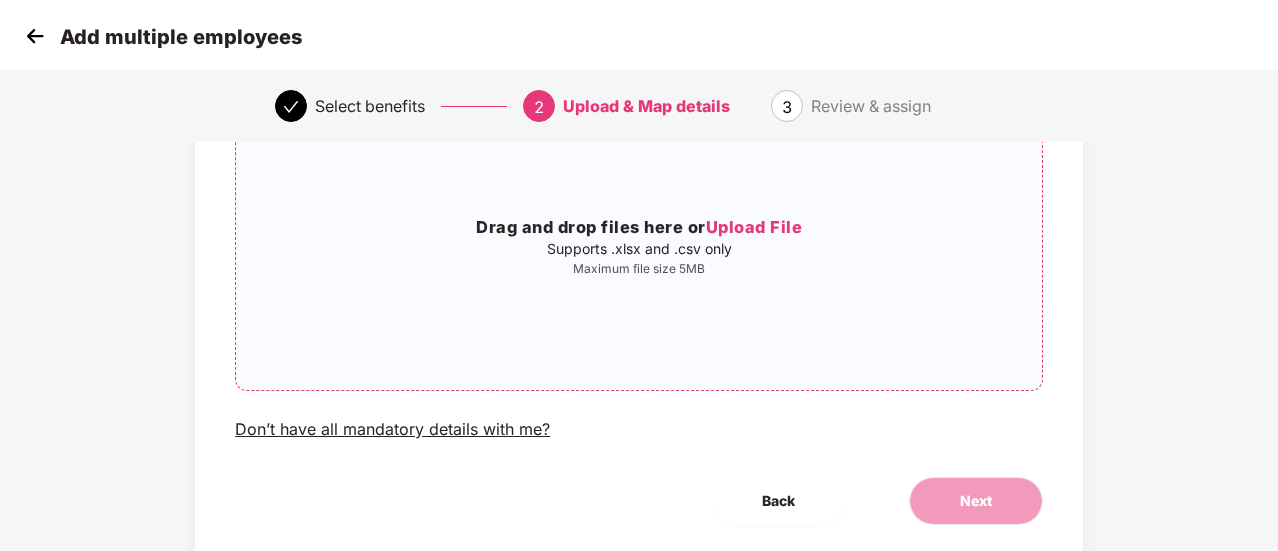 scroll, scrollTop: 198, scrollLeft: 0, axis: vertical 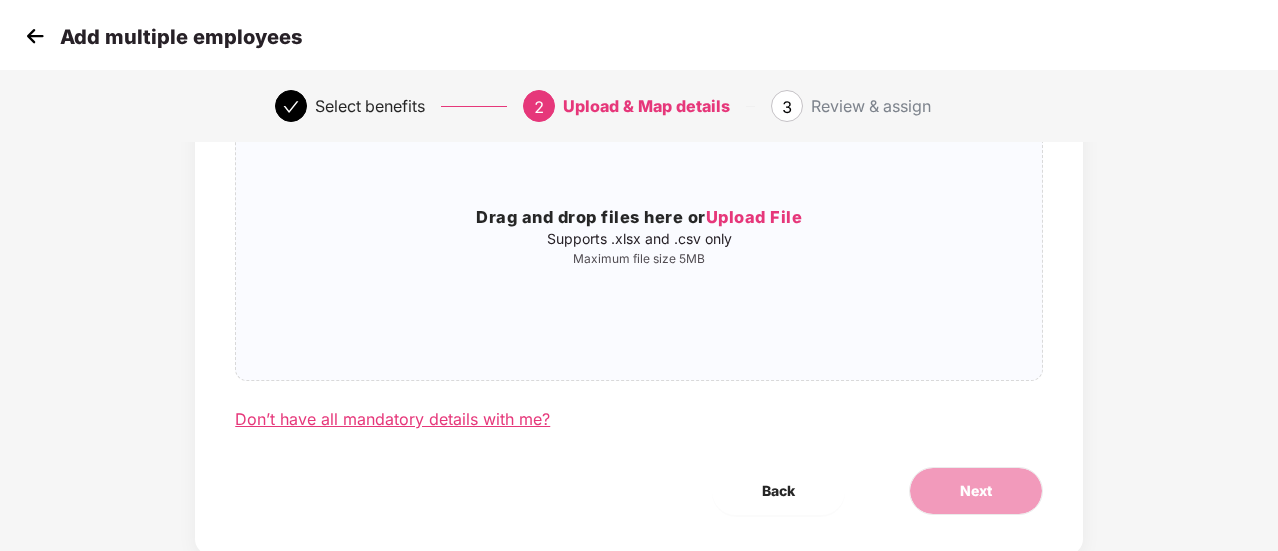 click on "Don’t have all mandatory details with me?" at bounding box center [392, 419] 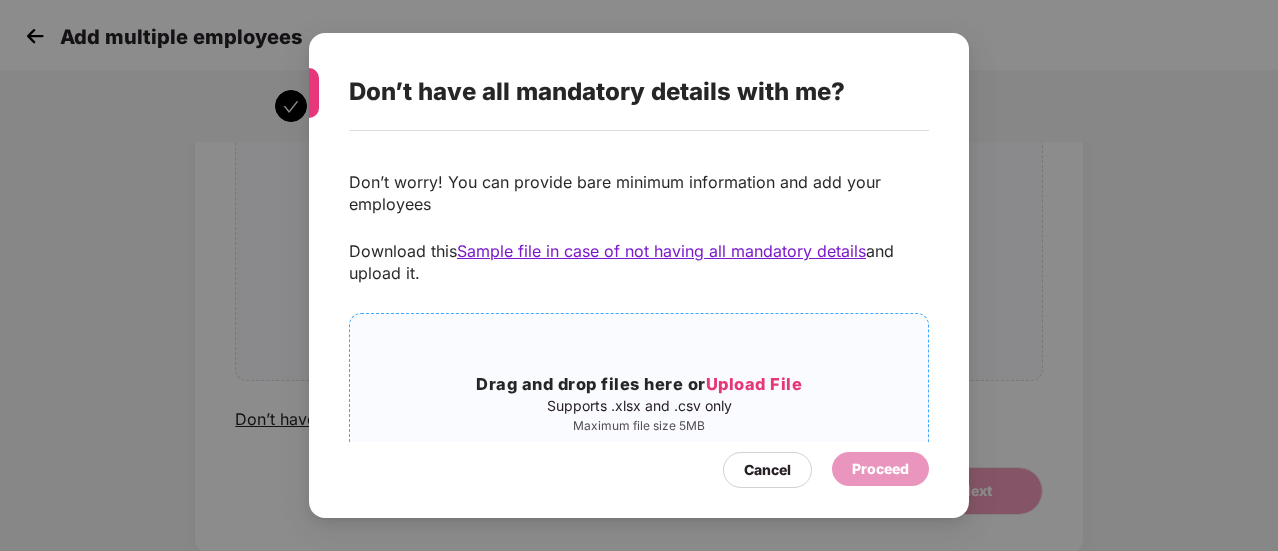 scroll, scrollTop: 80, scrollLeft: 0, axis: vertical 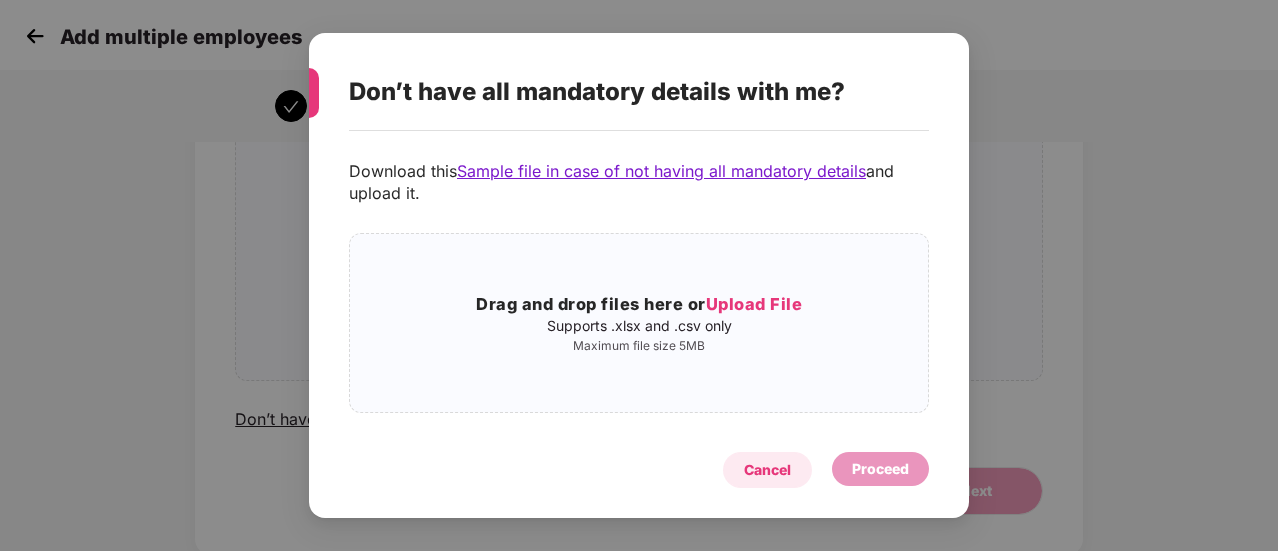 click on "Cancel" at bounding box center (767, 470) 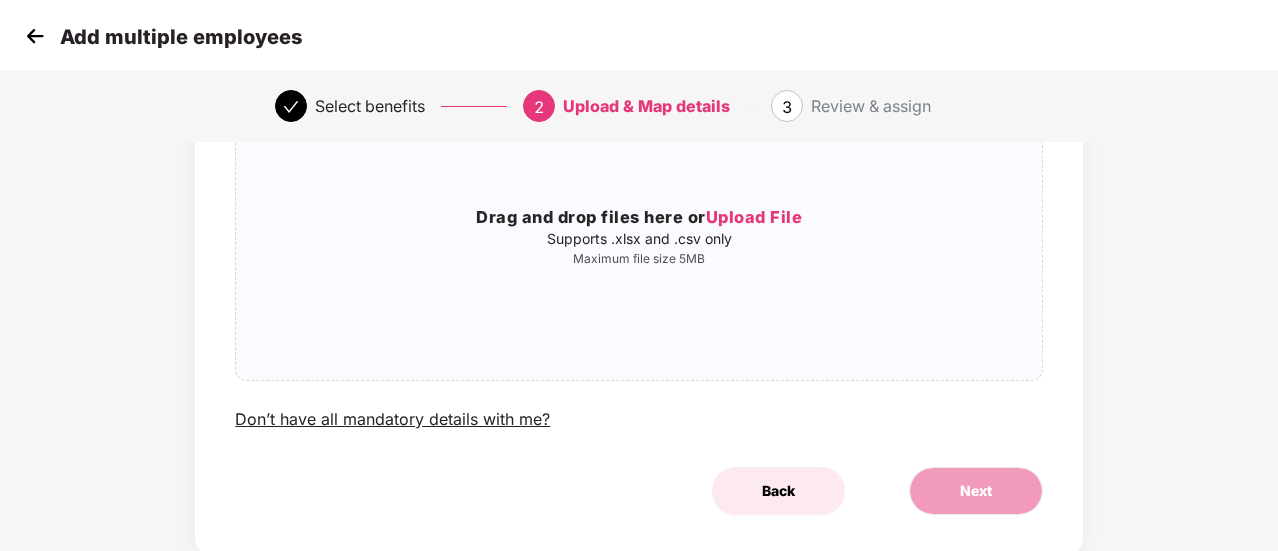 click on "Back" at bounding box center [778, 491] 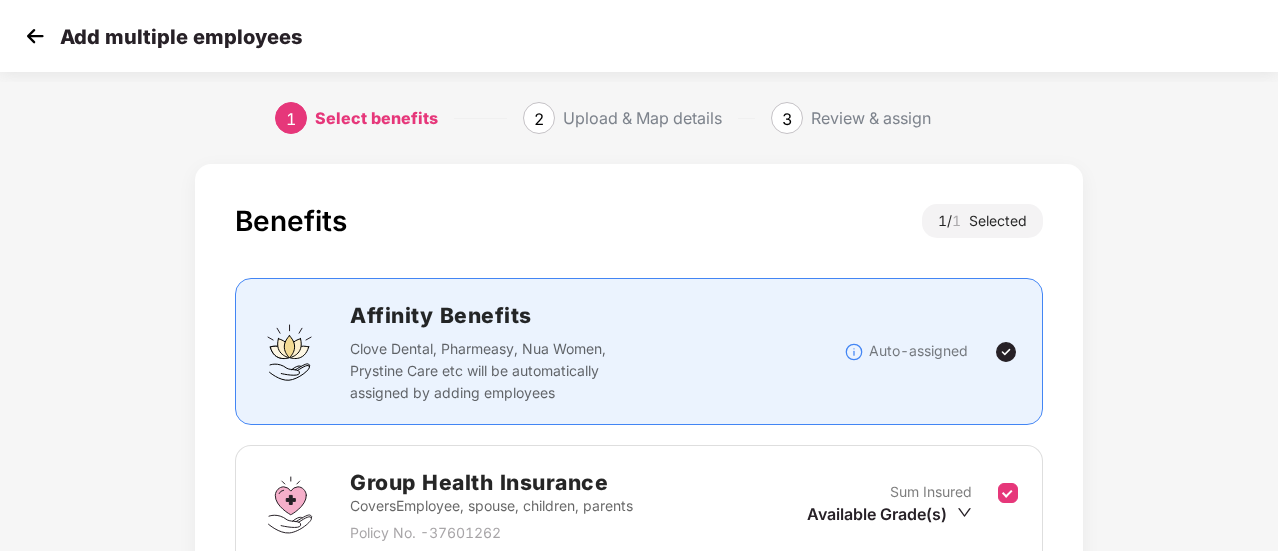 click at bounding box center [35, 36] 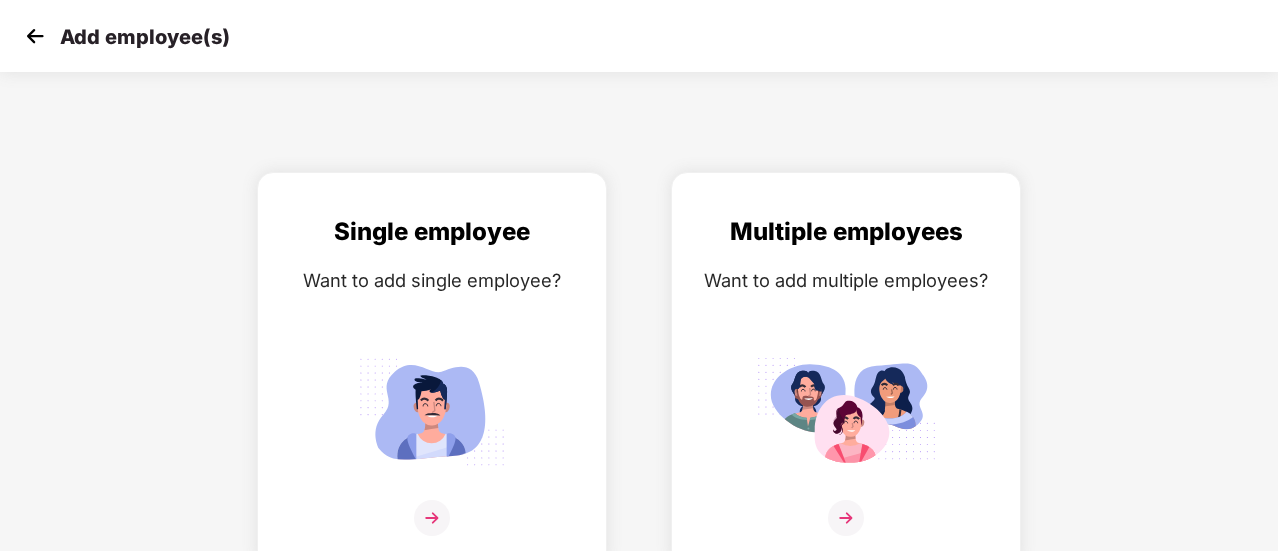click at bounding box center (35, 36) 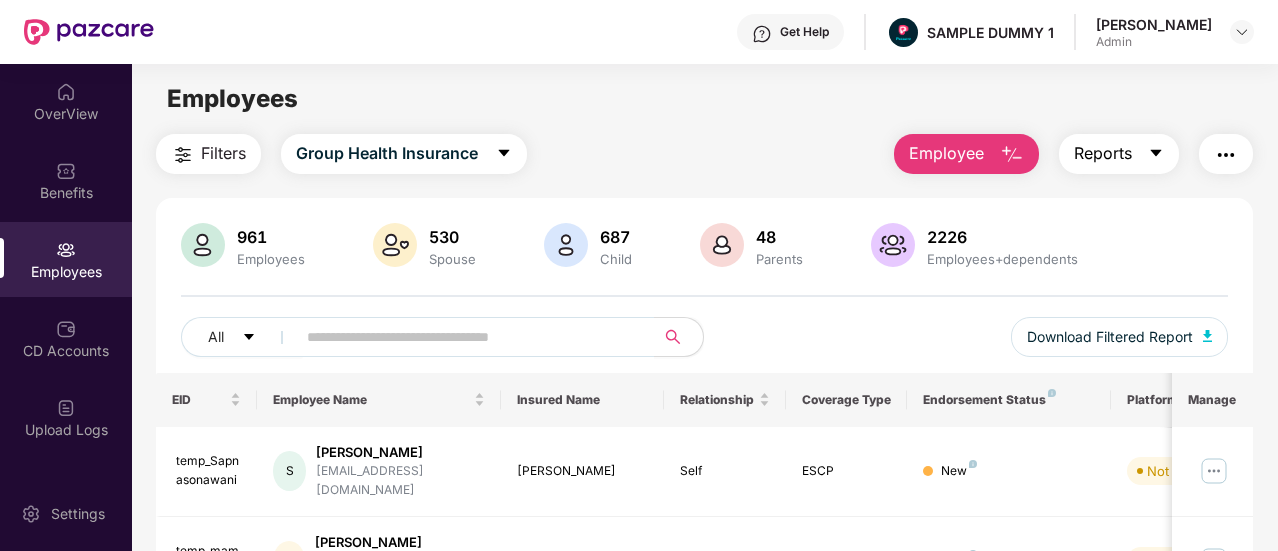 click on "Reports" at bounding box center [1103, 153] 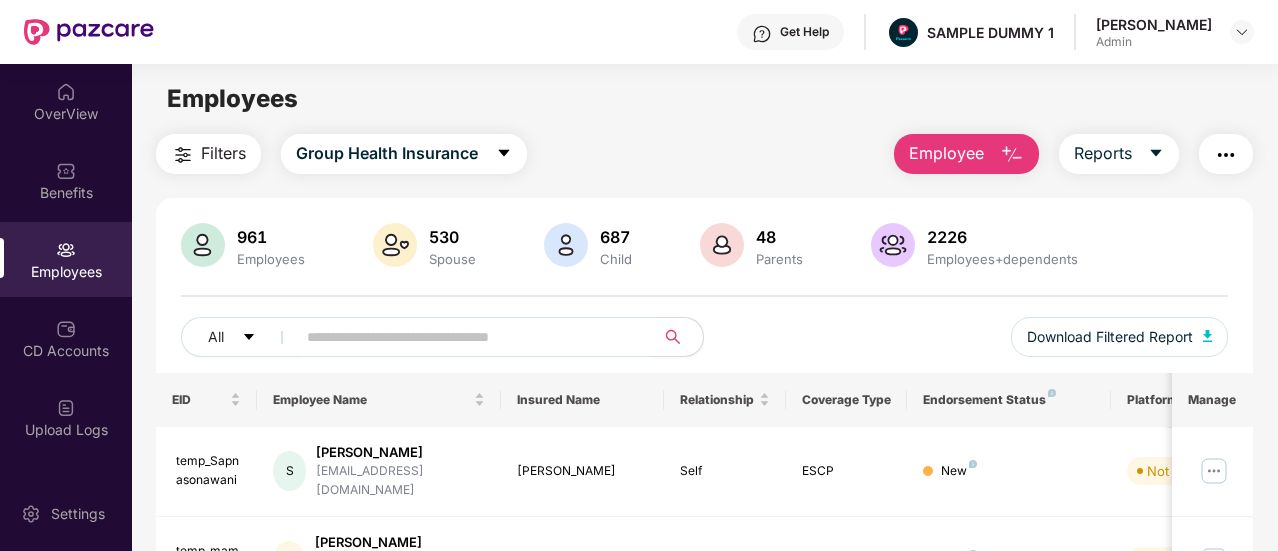 click on "Employees Filters Group Health Insurance Employee  Reports 961 Employees 530 Spouse 687 Child [DEMOGRAPHIC_DATA] Parents 2226 Employees+dependents All Download Filtered Report EID Employee Name Insured Name Relationship Coverage Type Endorsement Status Platform Status Joining Date Manage                   temp_Sapnasonawani S [PERSON_NAME]   [EMAIL_ADDRESS][DOMAIN_NAME] [PERSON_NAME]  Self ESCP New Not Verified [DATE] temp_mamata MM [PERSON_NAME]   mamata.[PERSON_NAME]@cloudte... [PERSON_NAME] Self ESCP New Not Verified [DATE] temp_Jawale DJ [PERSON_NAME]   [EMAIL_ADDRESS][DOMAIN_NAME]... [PERSON_NAME] Self ESCP New Not Verified [DATE] temp_shravasthi SS Shravasthi Salave   hradminmanager@monarch... Shravasthi Salave Self ESCP New Not Verified [DATE] temp_Manoj MG [PERSON_NAME]   [PERSON_NAME][EMAIL_ADDRESS][DOMAIN_NAME] [PERSON_NAME] Self ESCP New Not Verified [DATE] temp_Parmeshwaran P [PERSON_NAME]@somugroup... [PERSON_NAME]  Self ESCP New Verified [DATE] temp_Parmeshwaran P [PERSON_NAME]@somugroup..." at bounding box center (704, 339) 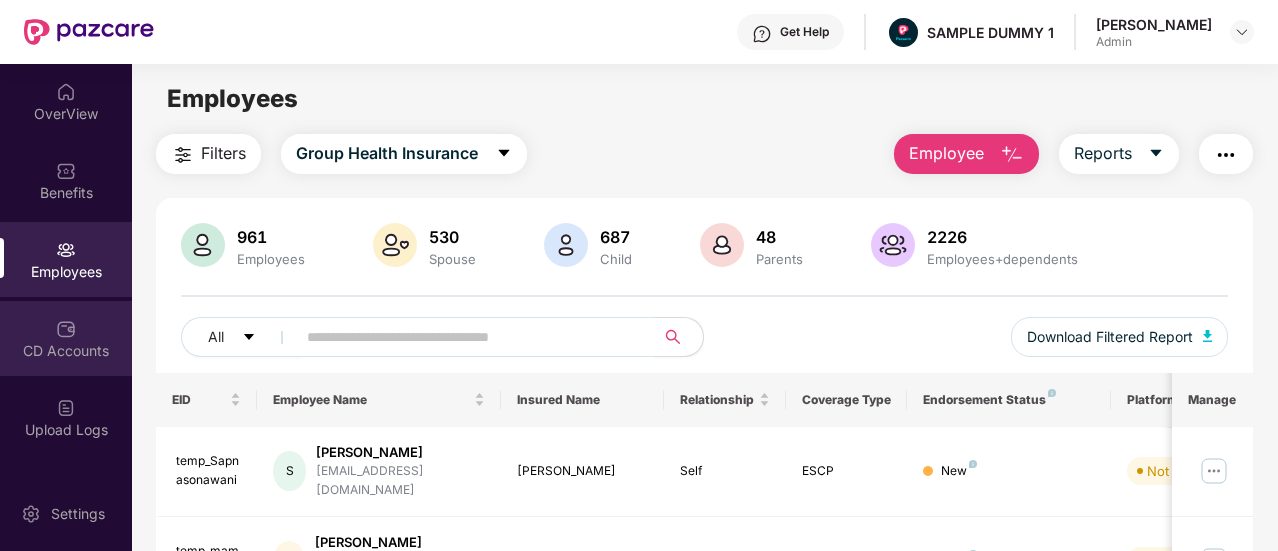click at bounding box center [66, 329] 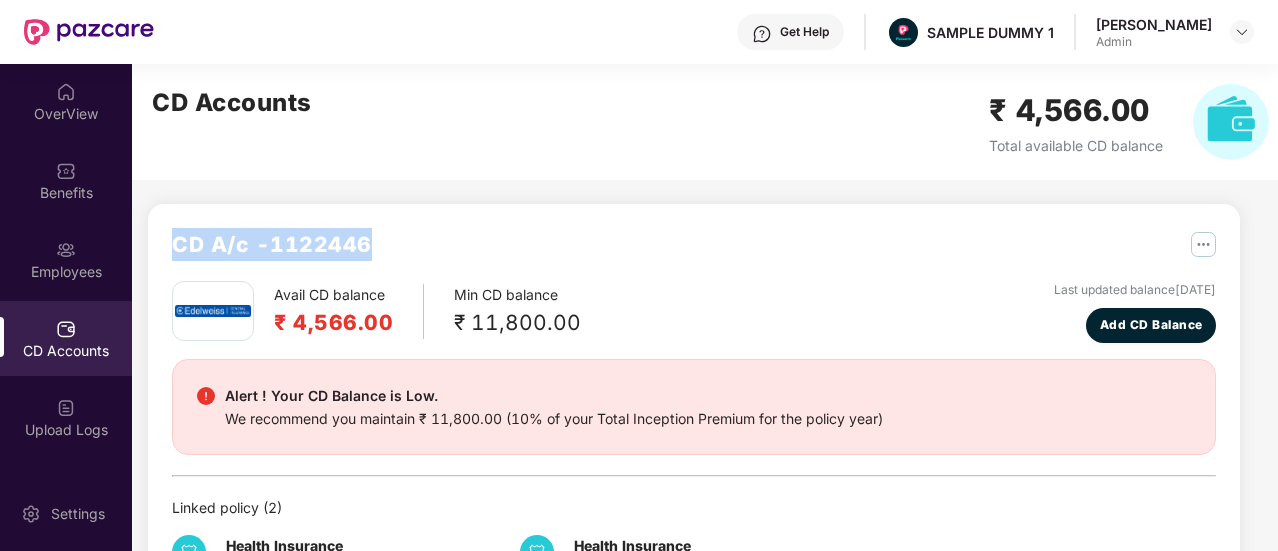 drag, startPoint x: 367, startPoint y: 243, endPoint x: 168, endPoint y: 245, distance: 199.01006 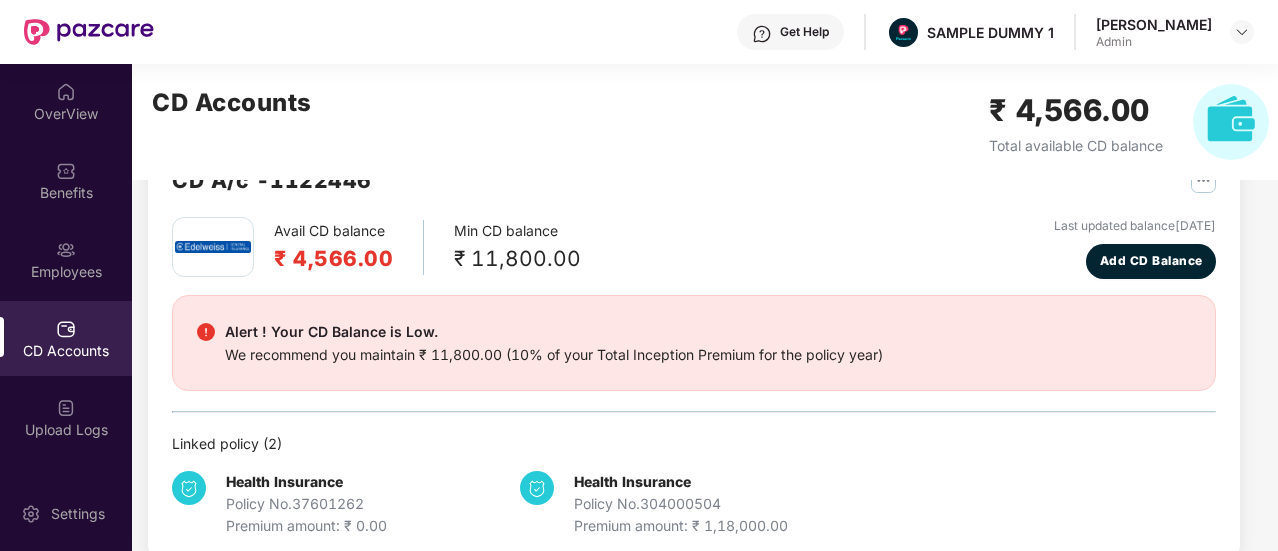 scroll, scrollTop: 96, scrollLeft: 0, axis: vertical 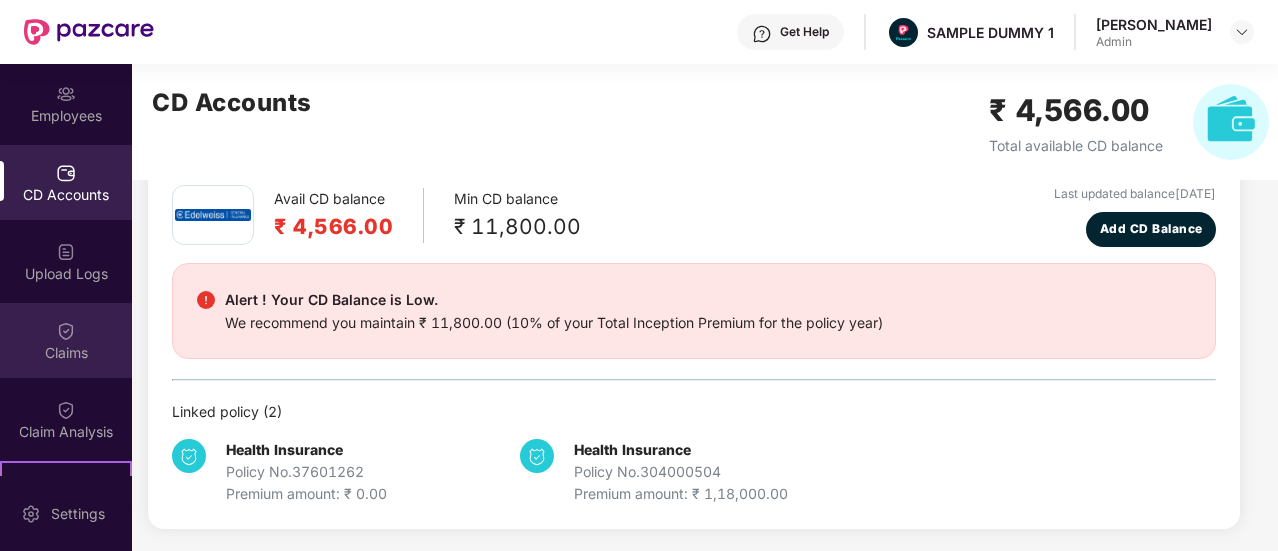 click at bounding box center [66, 331] 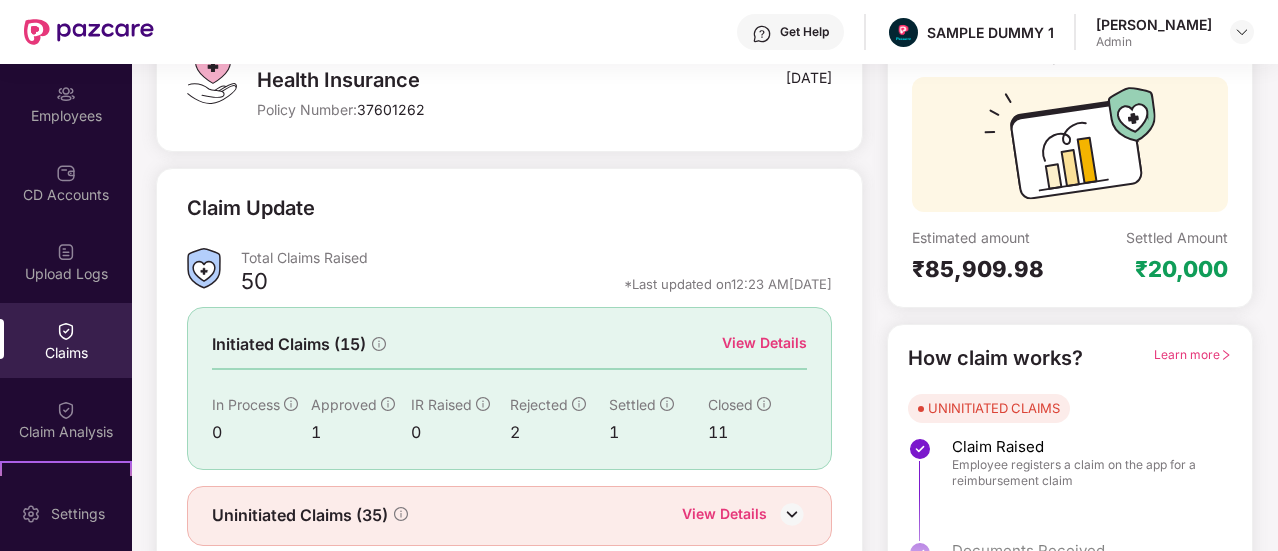 scroll, scrollTop: 230, scrollLeft: 0, axis: vertical 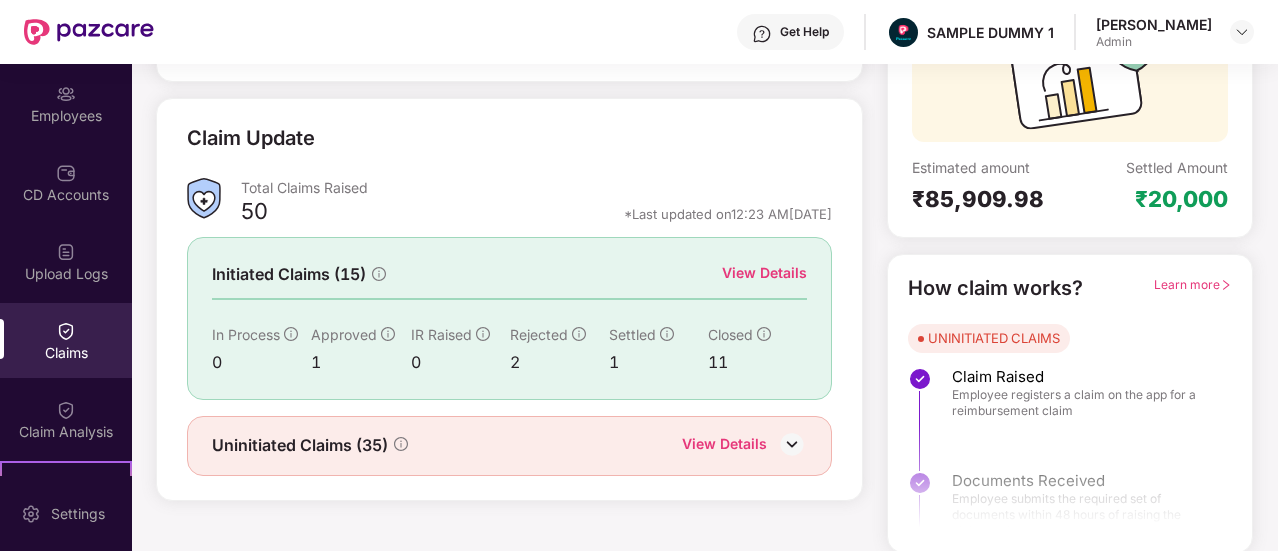 click at bounding box center (792, 444) 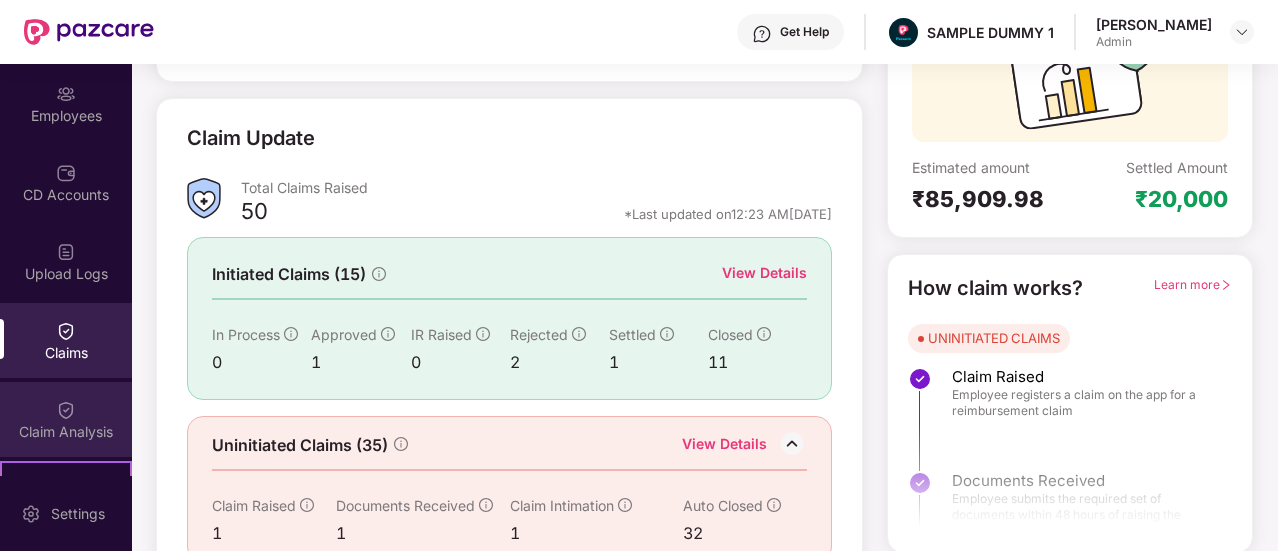 click on "Claim Analysis" at bounding box center (66, 432) 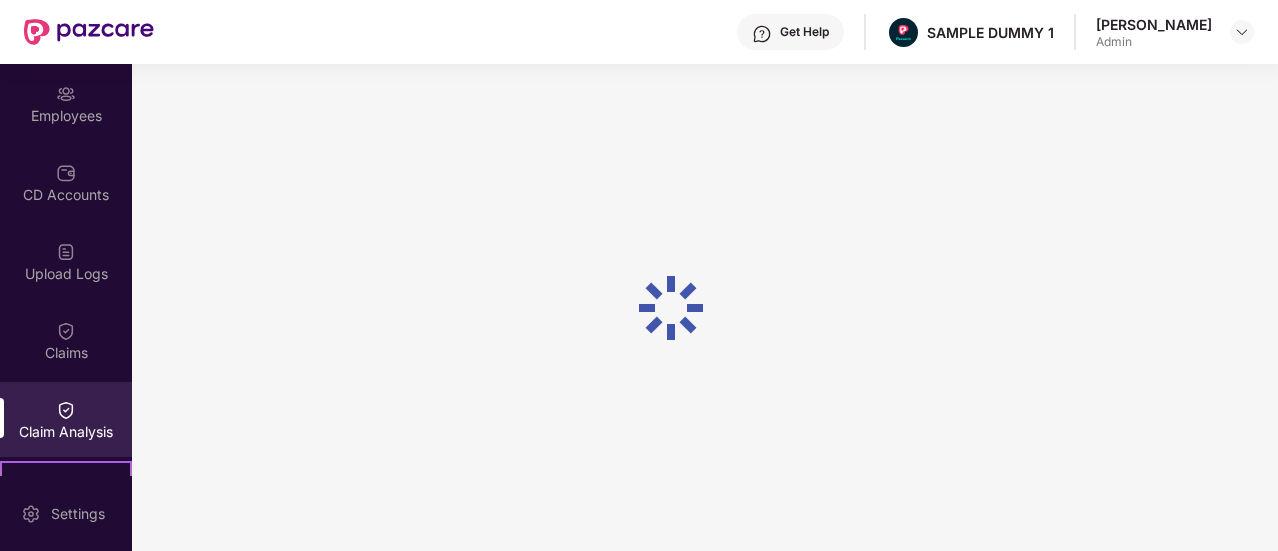 scroll, scrollTop: 0, scrollLeft: 0, axis: both 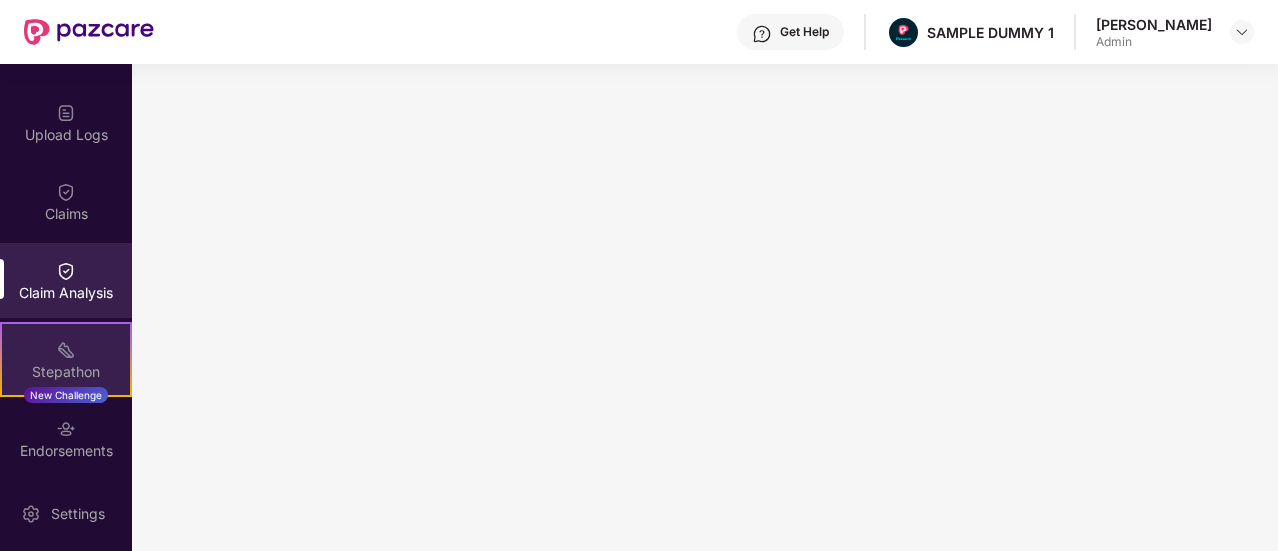 click on "Stepathon New Challenge" at bounding box center [66, 359] 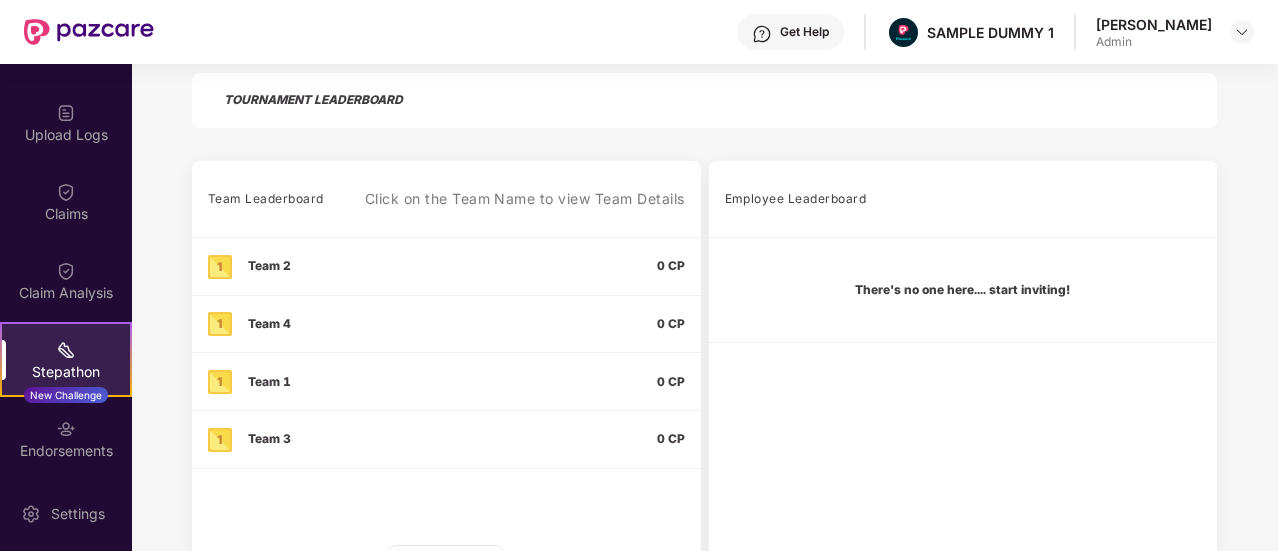 scroll, scrollTop: 603, scrollLeft: 0, axis: vertical 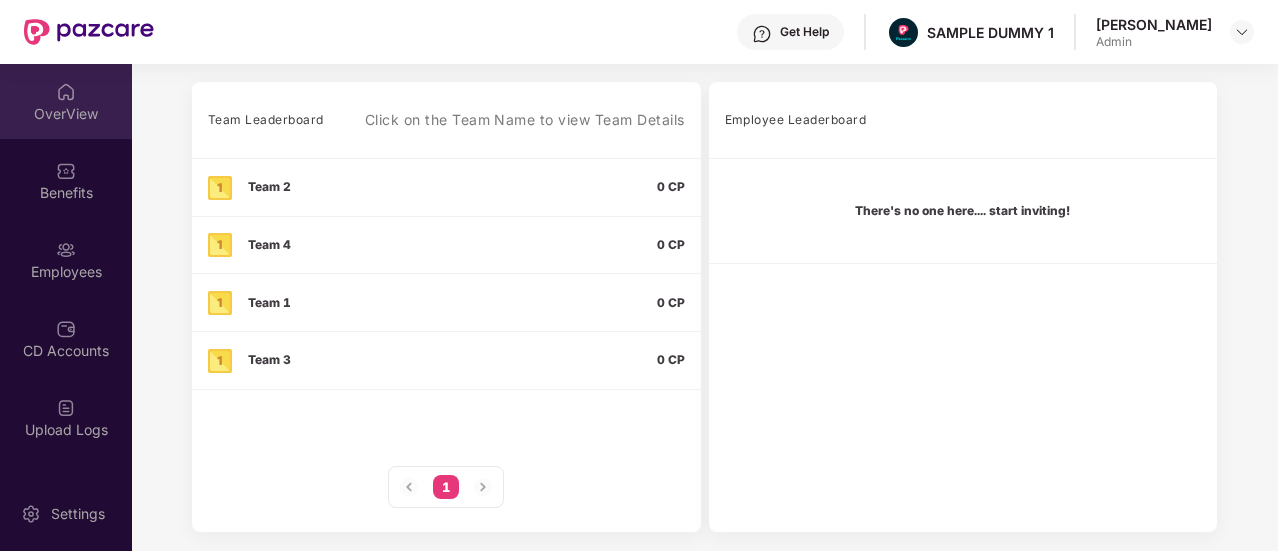 click on "OverView" at bounding box center [66, 114] 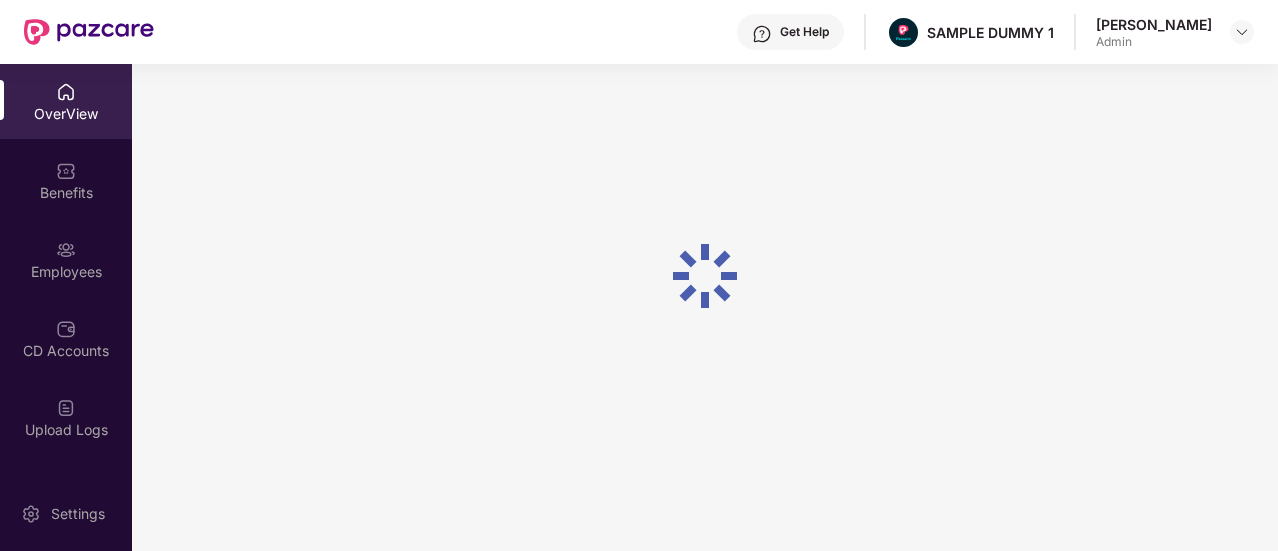 scroll, scrollTop: 64, scrollLeft: 0, axis: vertical 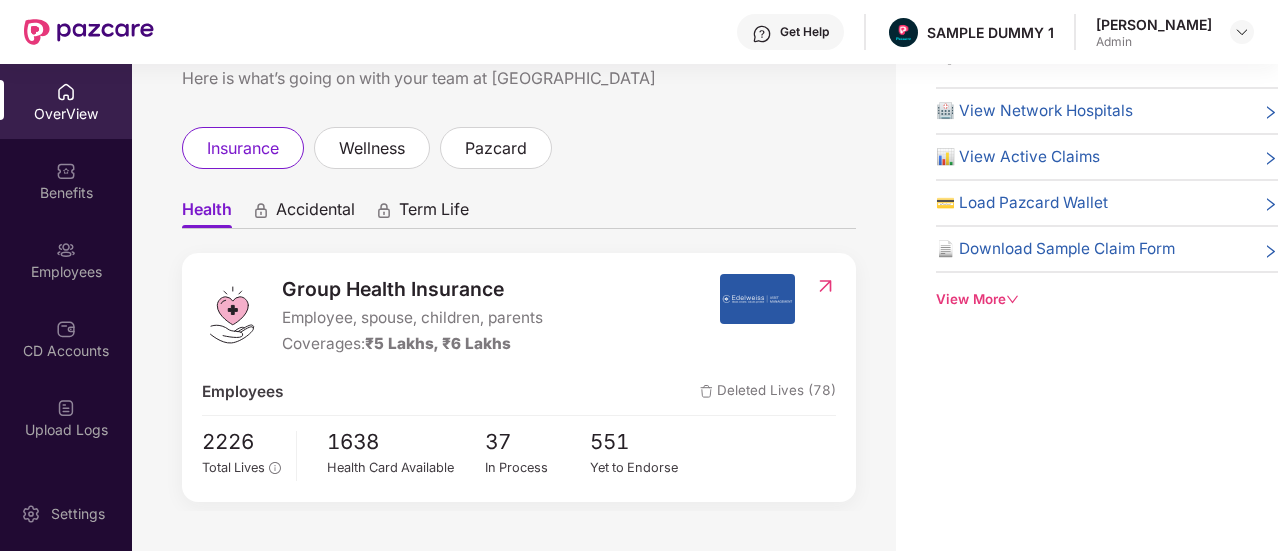 click on "View More" at bounding box center (1107, 299) 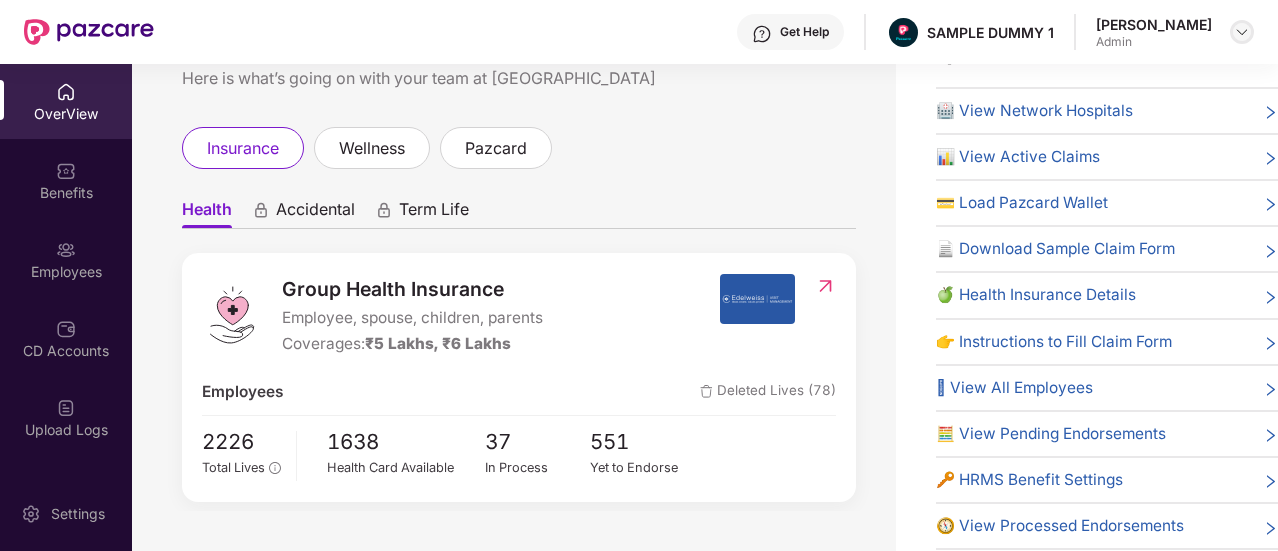 click at bounding box center [1242, 32] 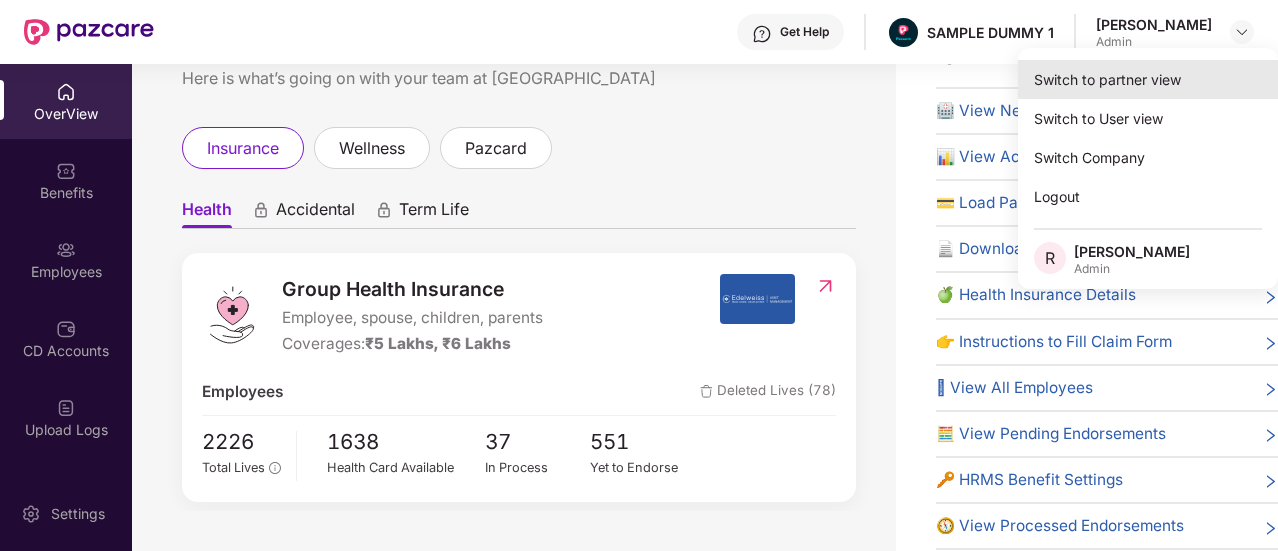 click on "Switch to partner view" at bounding box center (1148, 79) 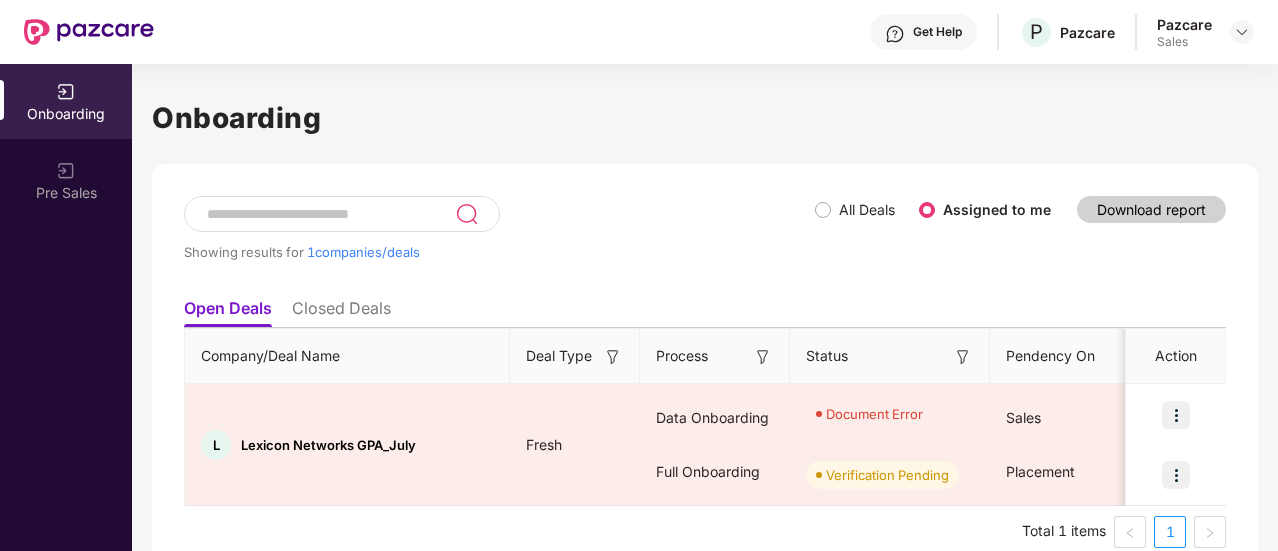 scroll, scrollTop: 27, scrollLeft: 0, axis: vertical 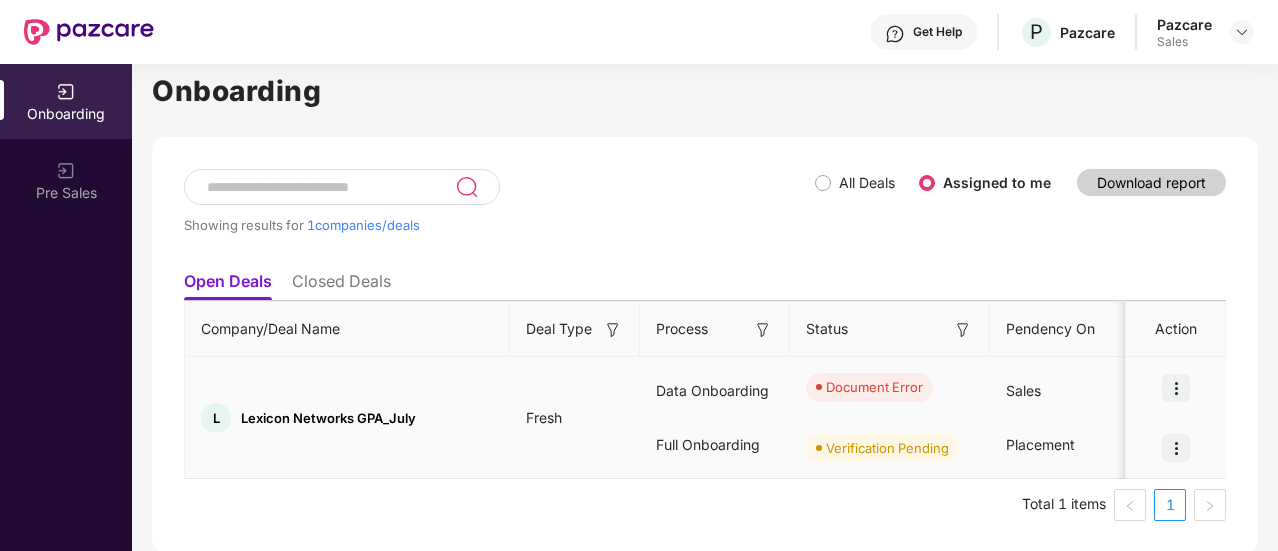 click at bounding box center [1176, 388] 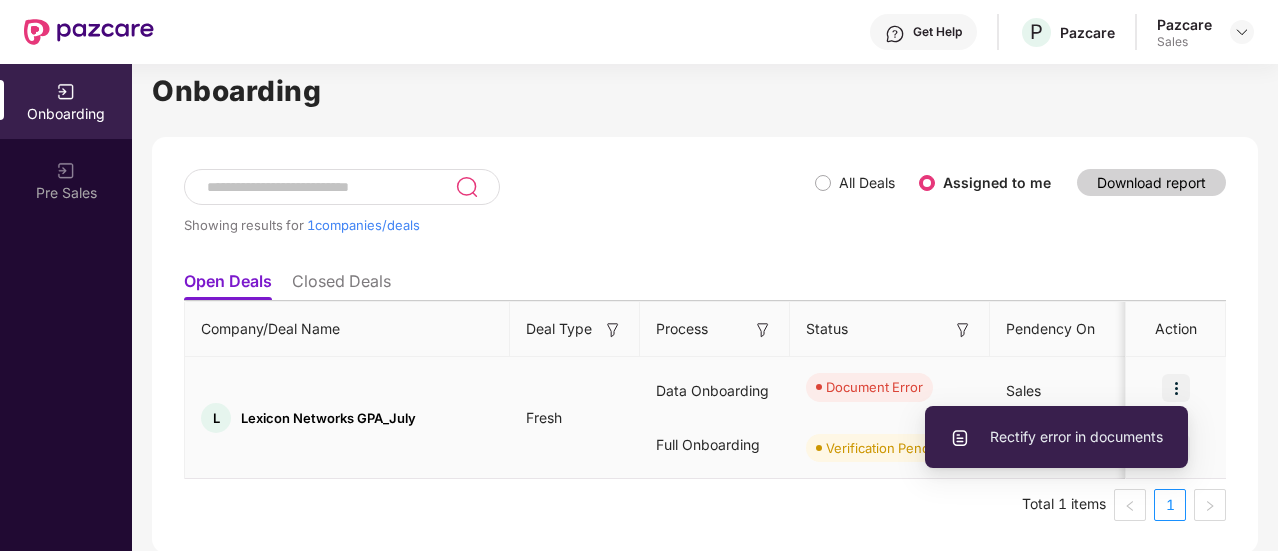 click on "Rectify error in documents" at bounding box center (1056, 437) 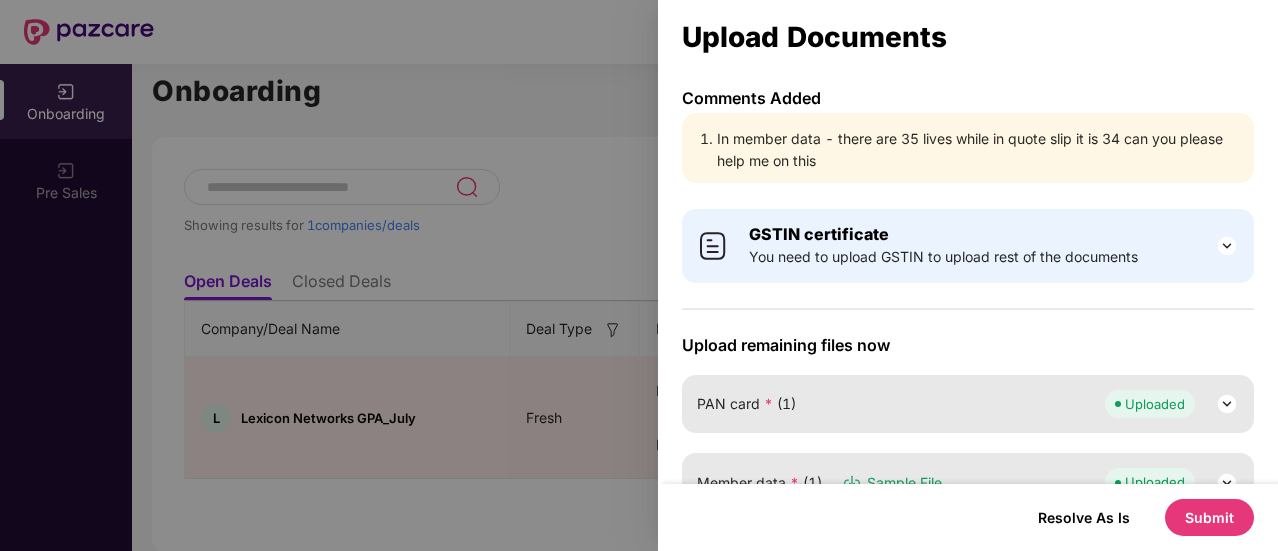 click at bounding box center (639, 275) 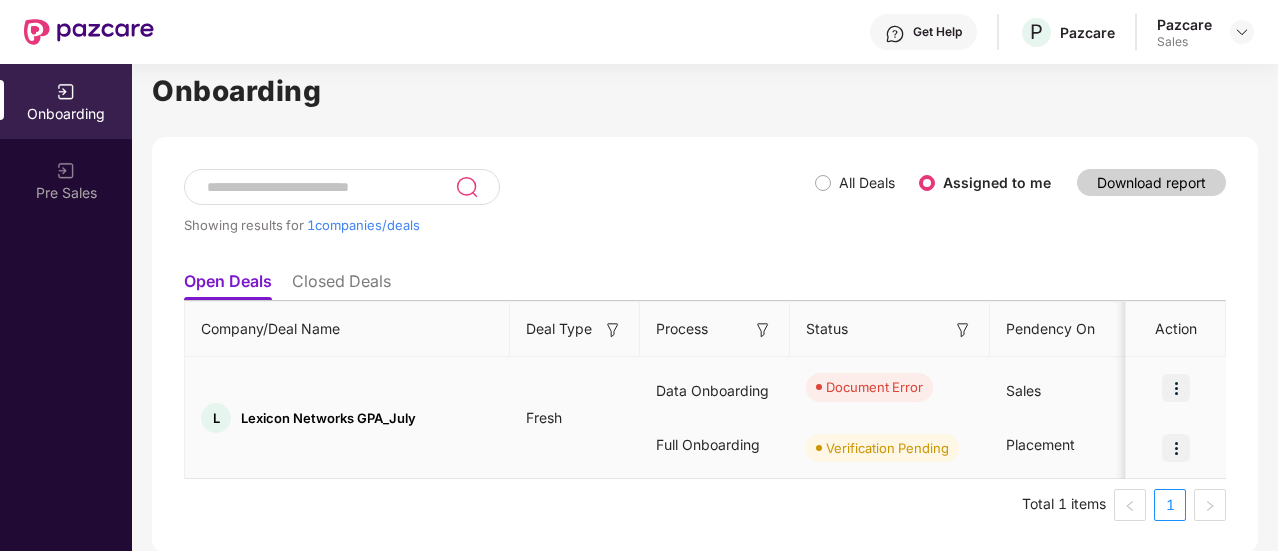 click at bounding box center [1176, 388] 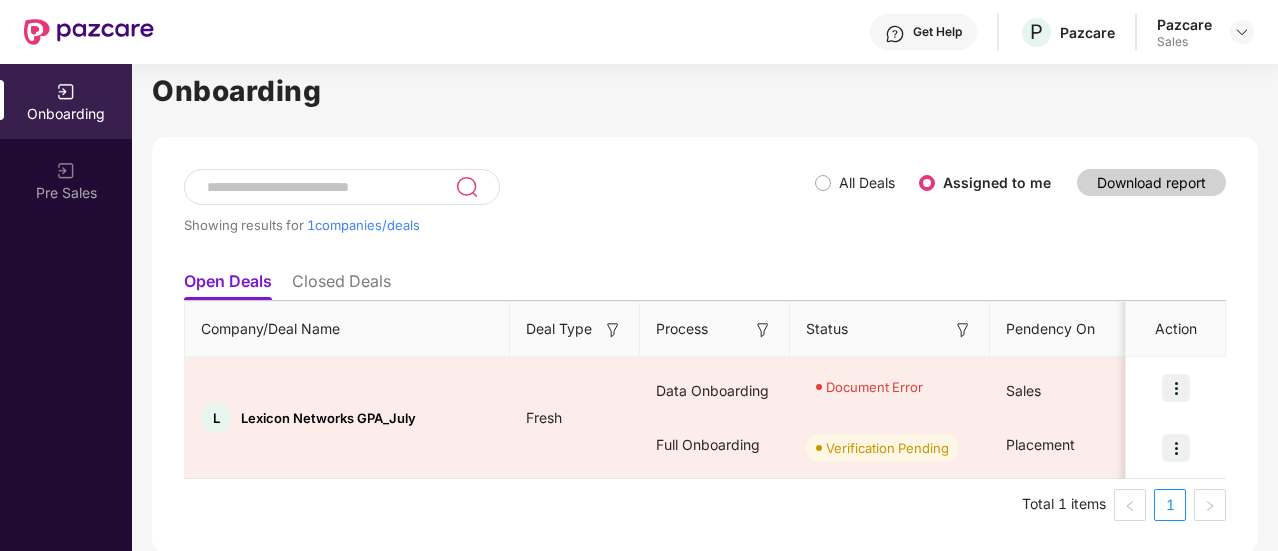 click on "Open Deals Closed Deals" at bounding box center [705, 281] 